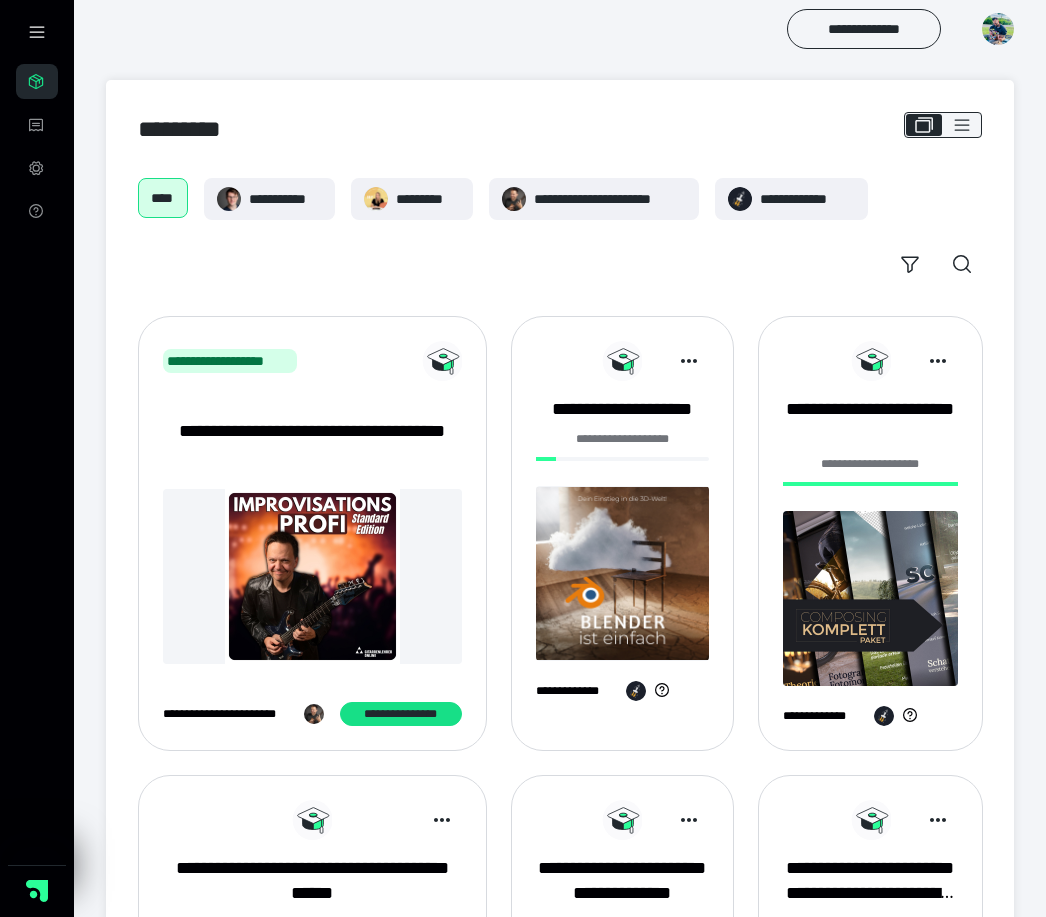 scroll, scrollTop: 0, scrollLeft: 0, axis: both 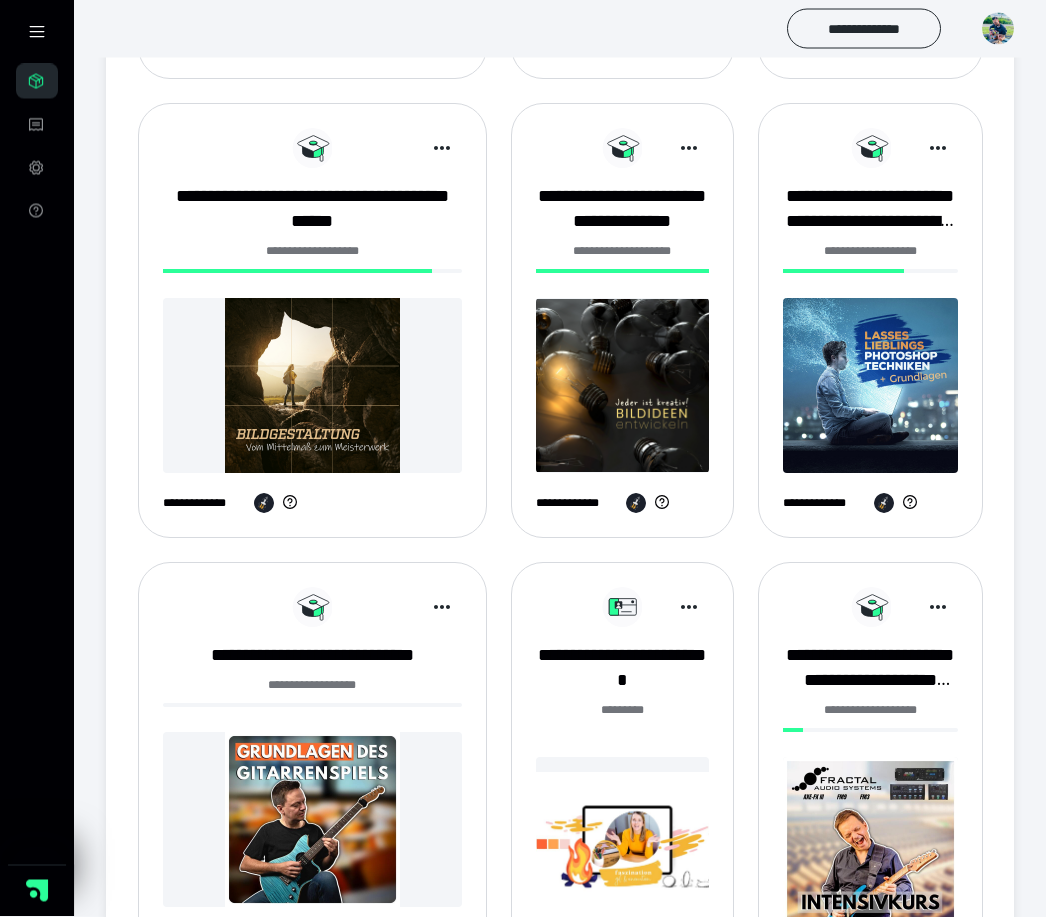 click at bounding box center [870, 386] 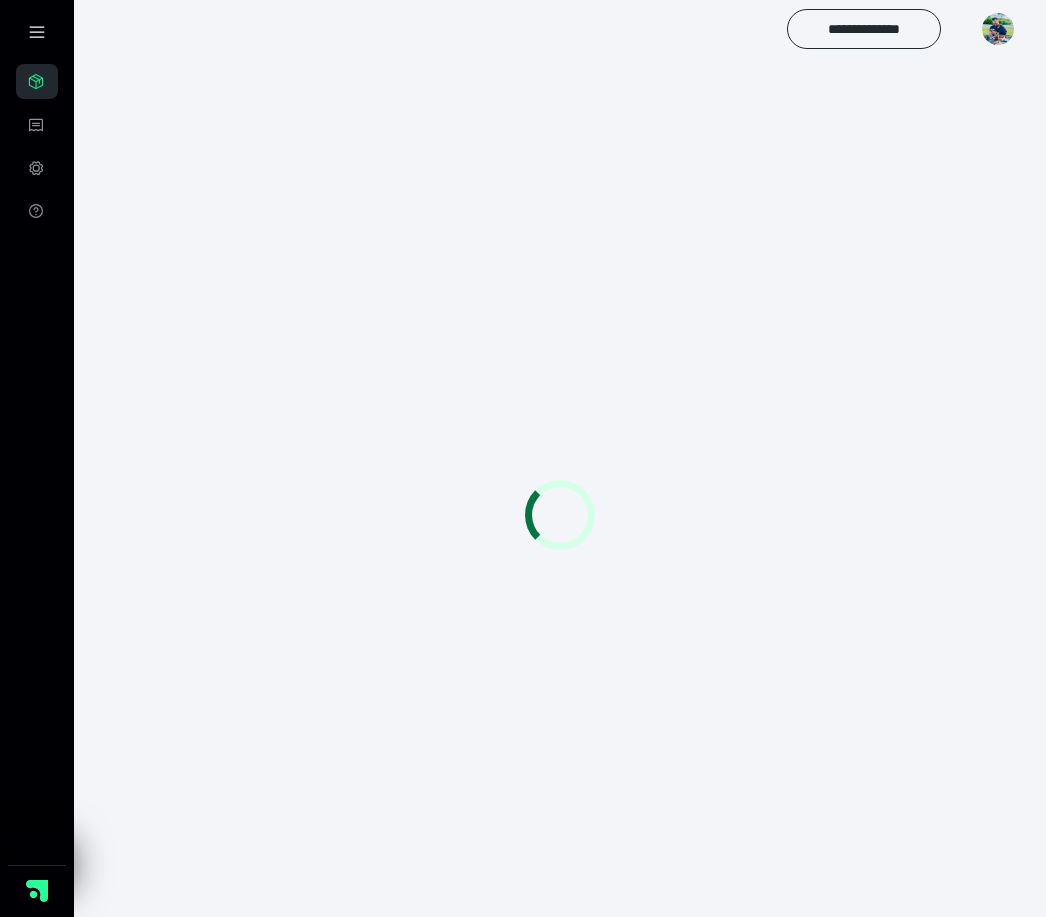 scroll, scrollTop: 0, scrollLeft: 0, axis: both 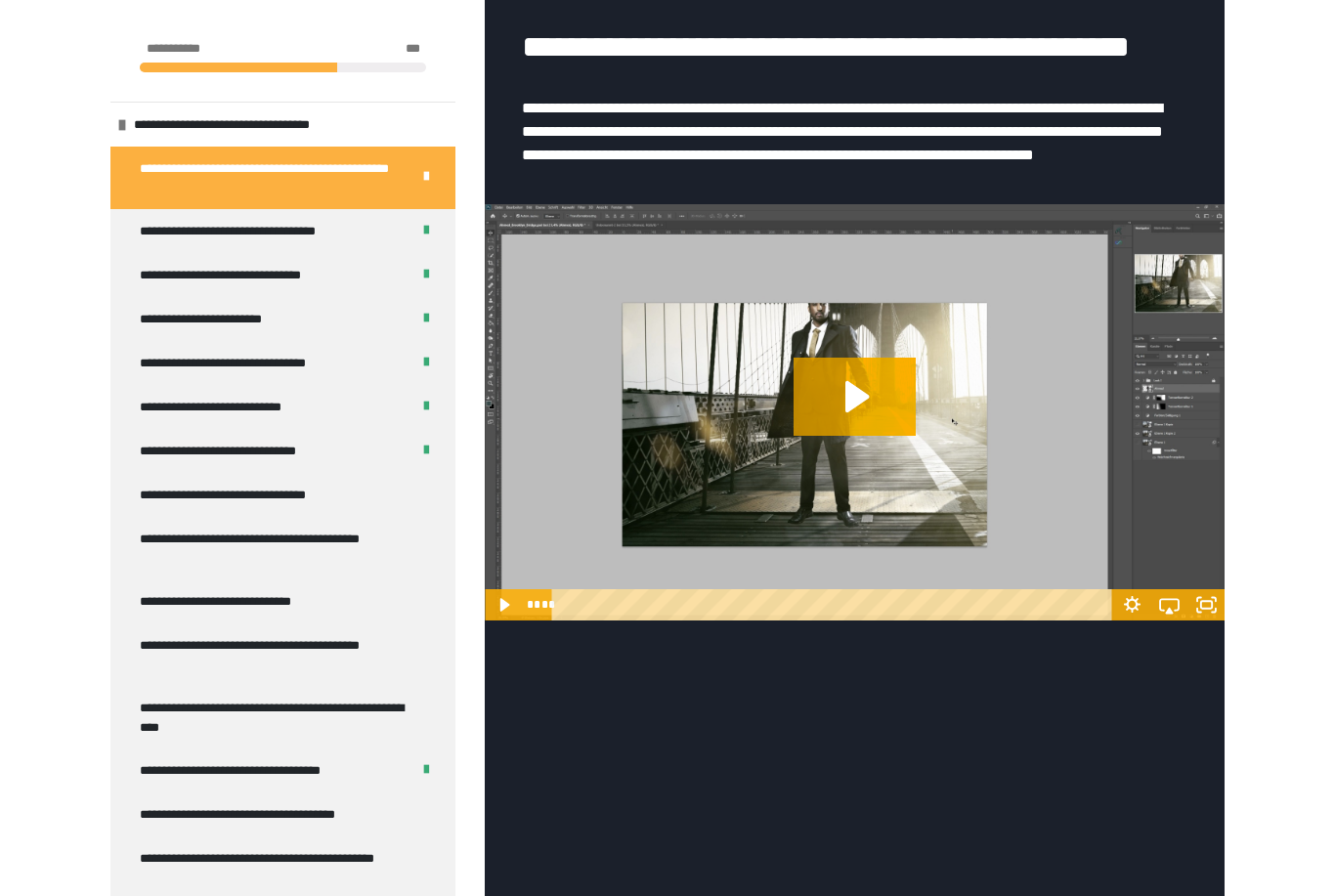 click on "**********" at bounding box center (245, 275) 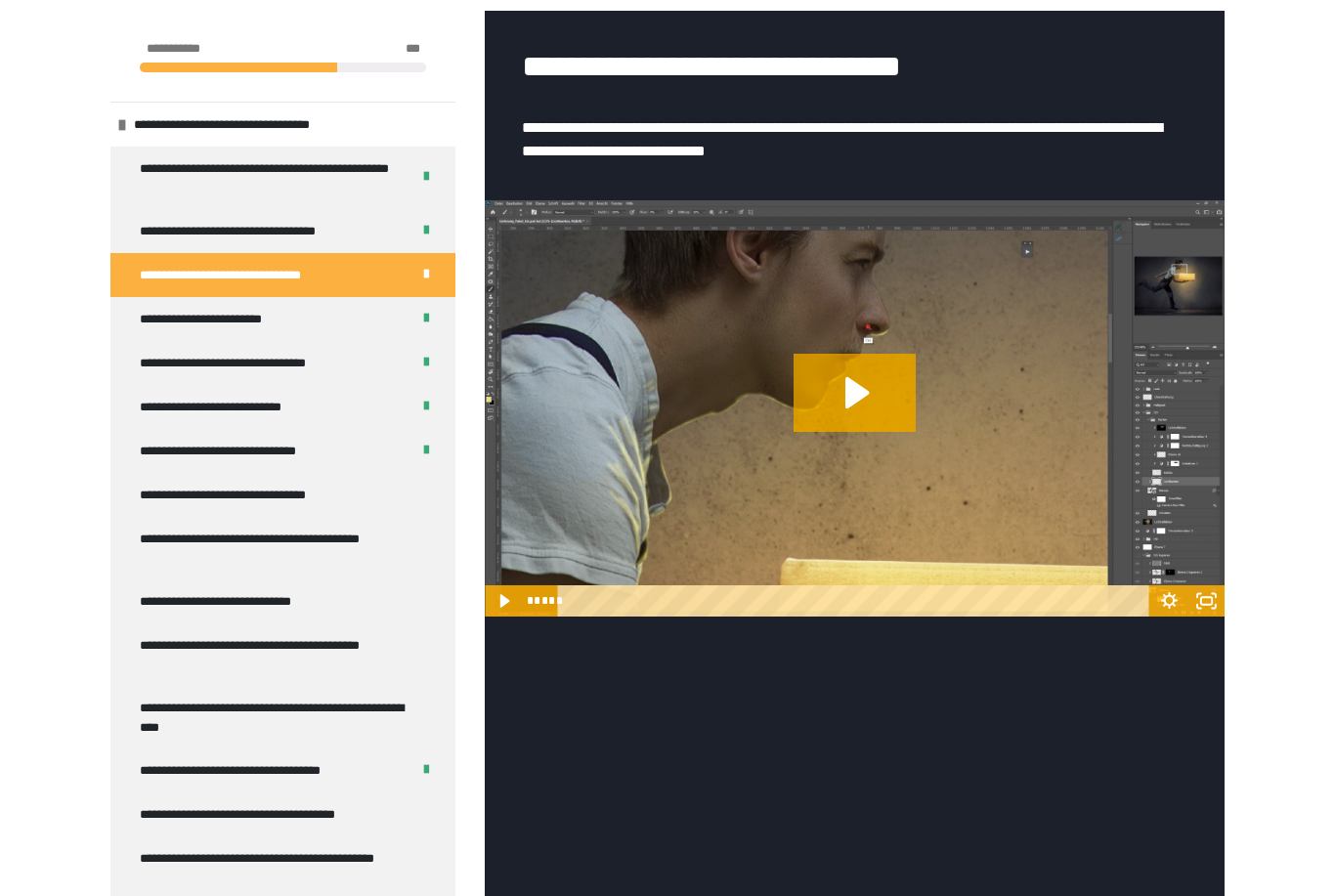 click on "**********" at bounding box center [222, 319] 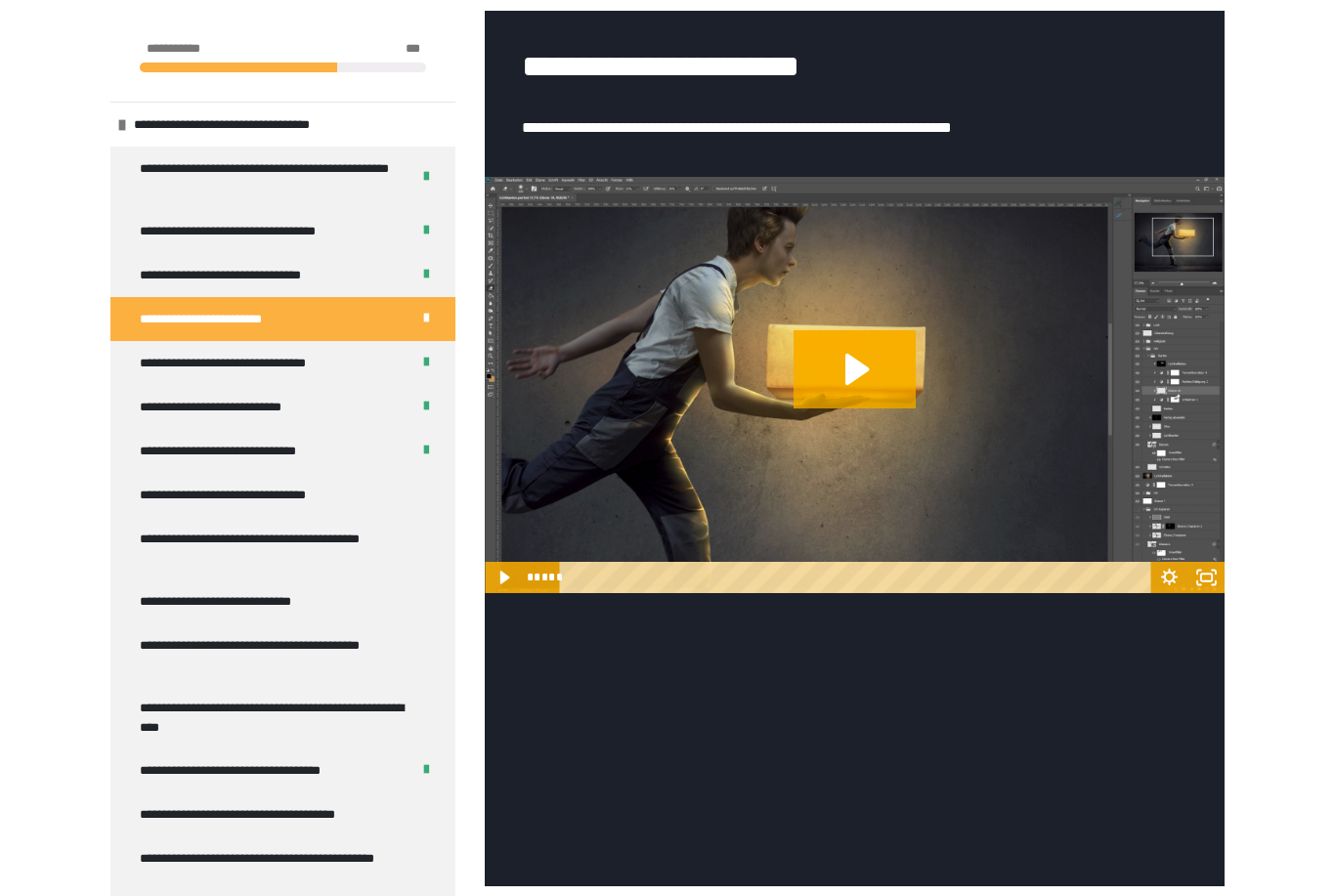 click on "**********" at bounding box center (251, 363) 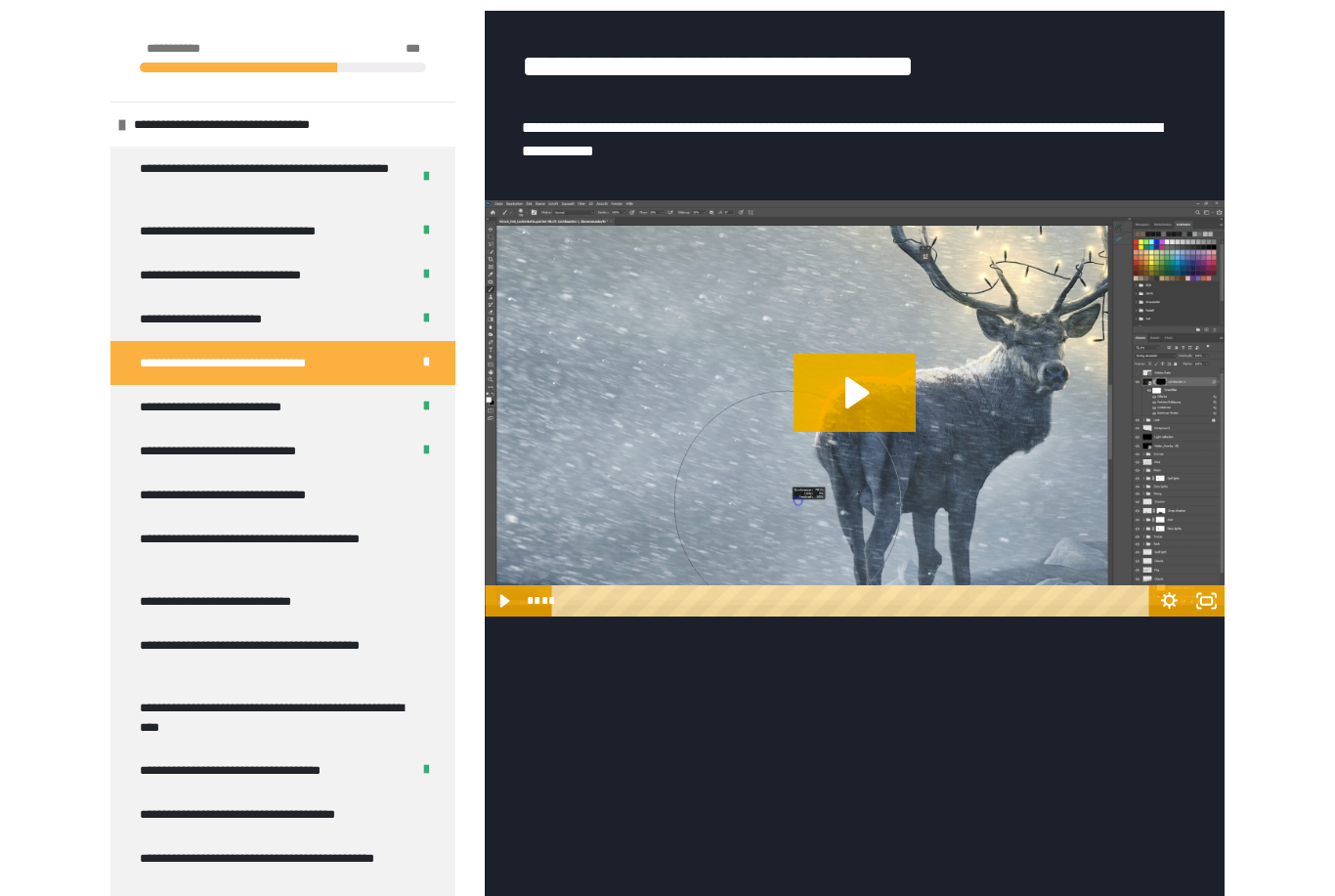 click on "**********" at bounding box center (230, 406) 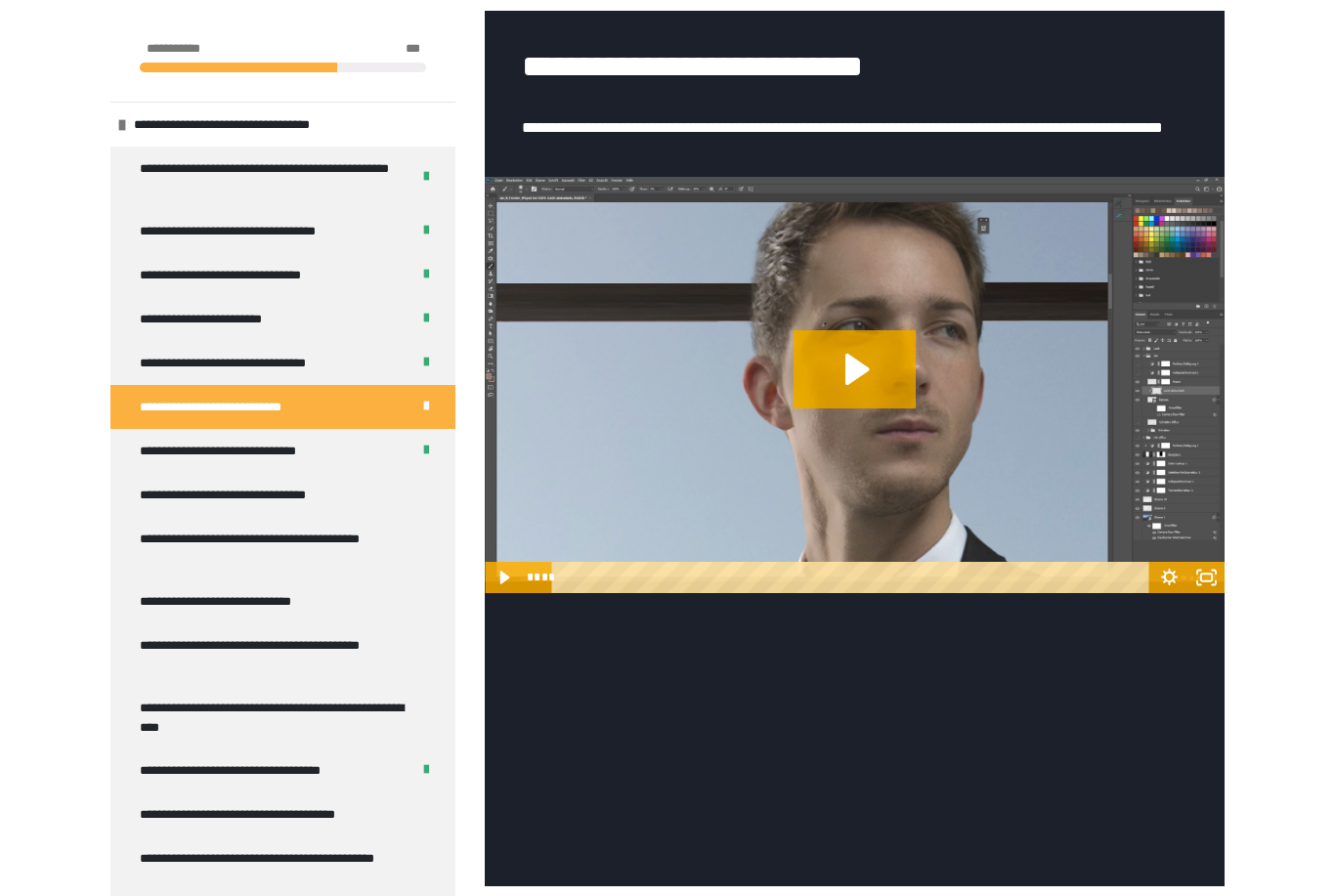 click 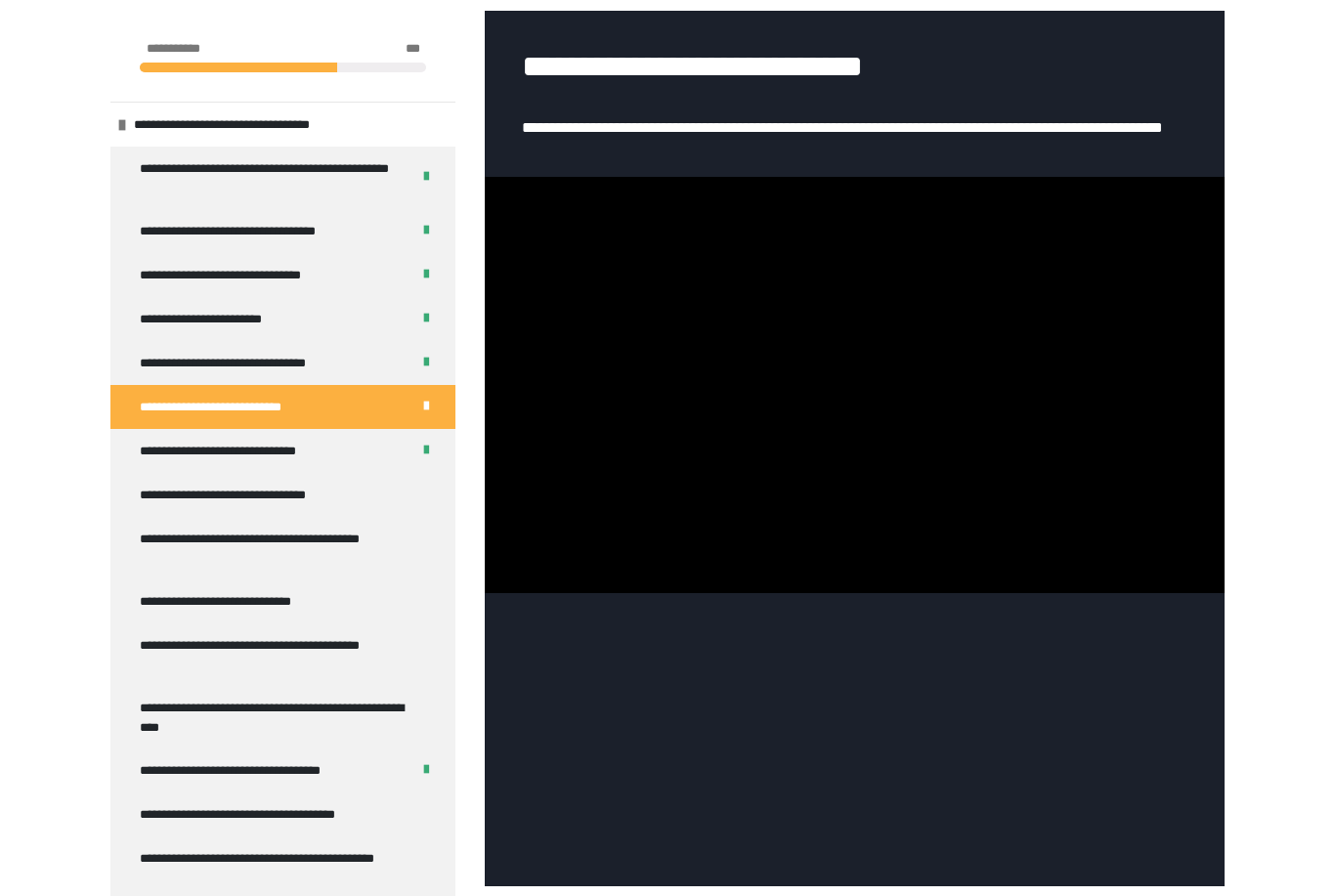 click at bounding box center (854, 385) 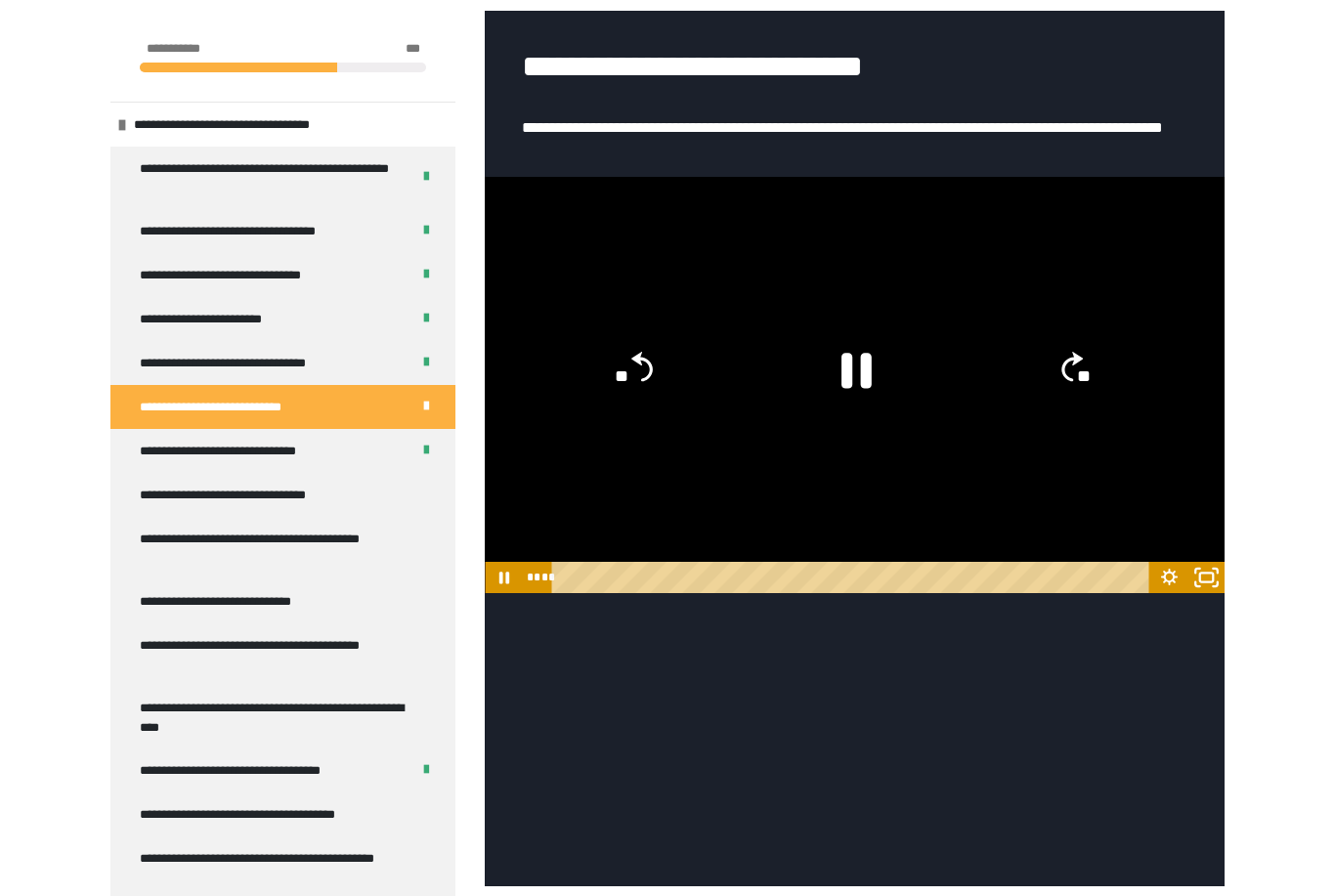 click 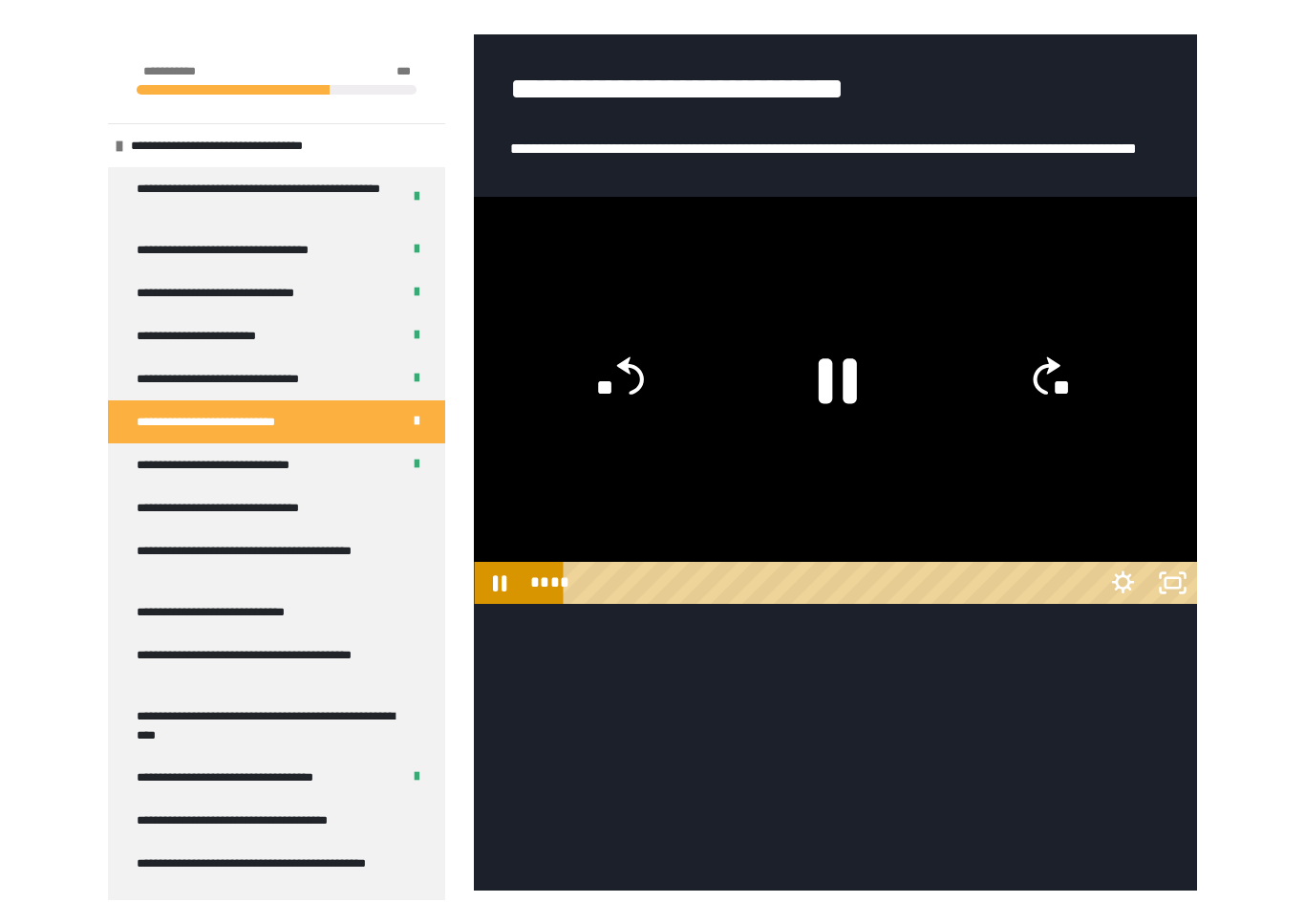 scroll, scrollTop: 23, scrollLeft: 0, axis: vertical 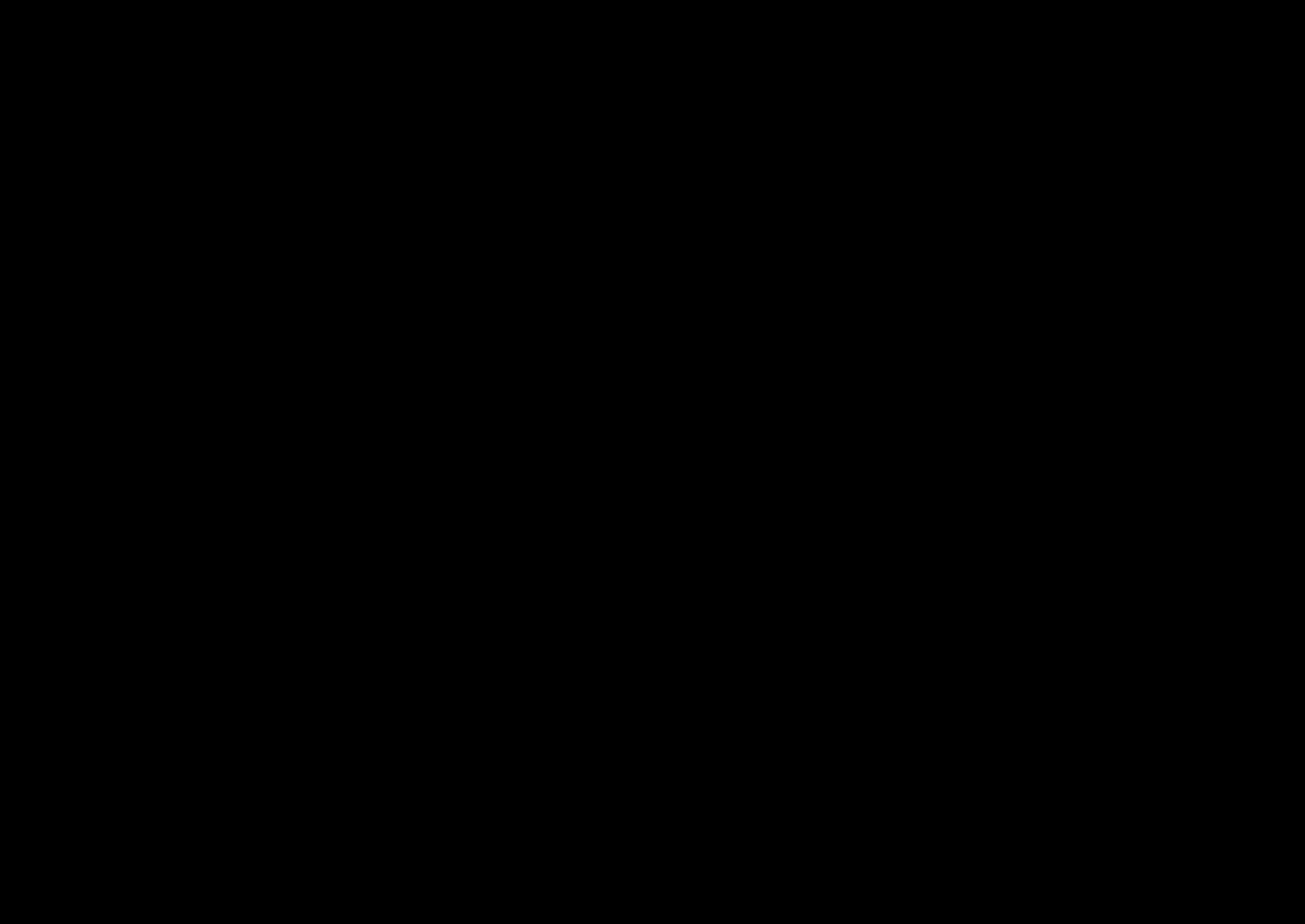 click at bounding box center [652, 462] 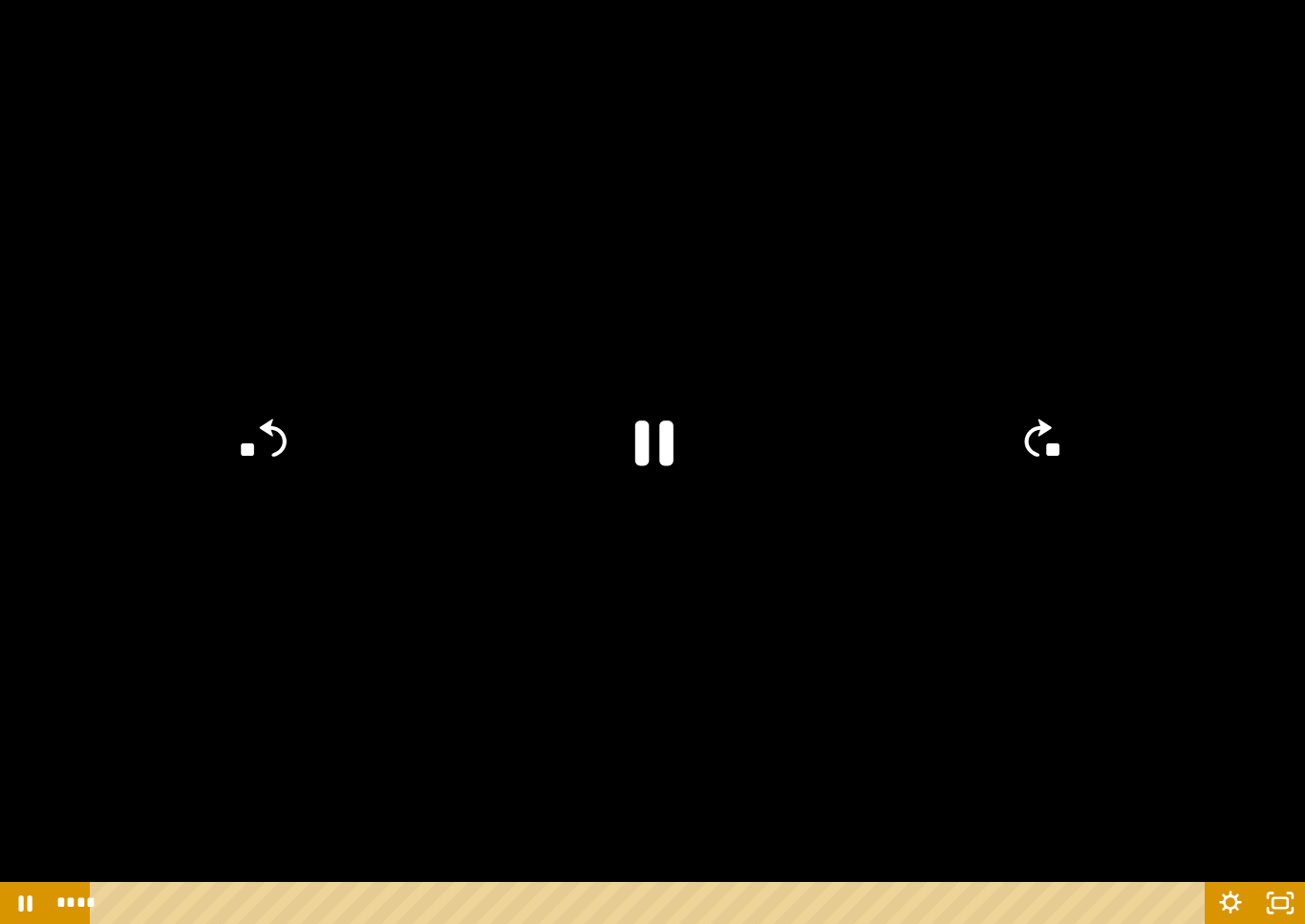 click on "**" 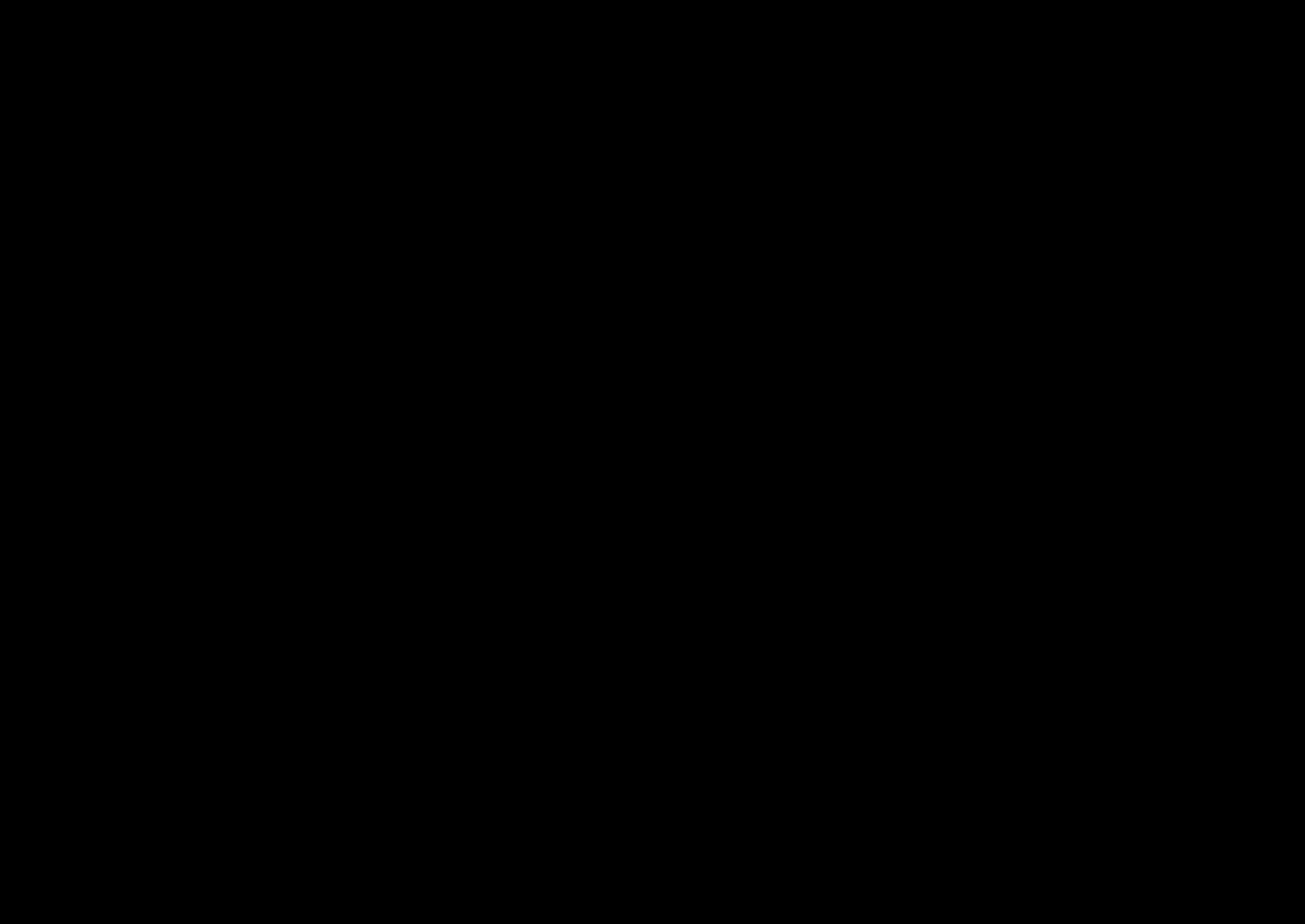 click at bounding box center [652, 462] 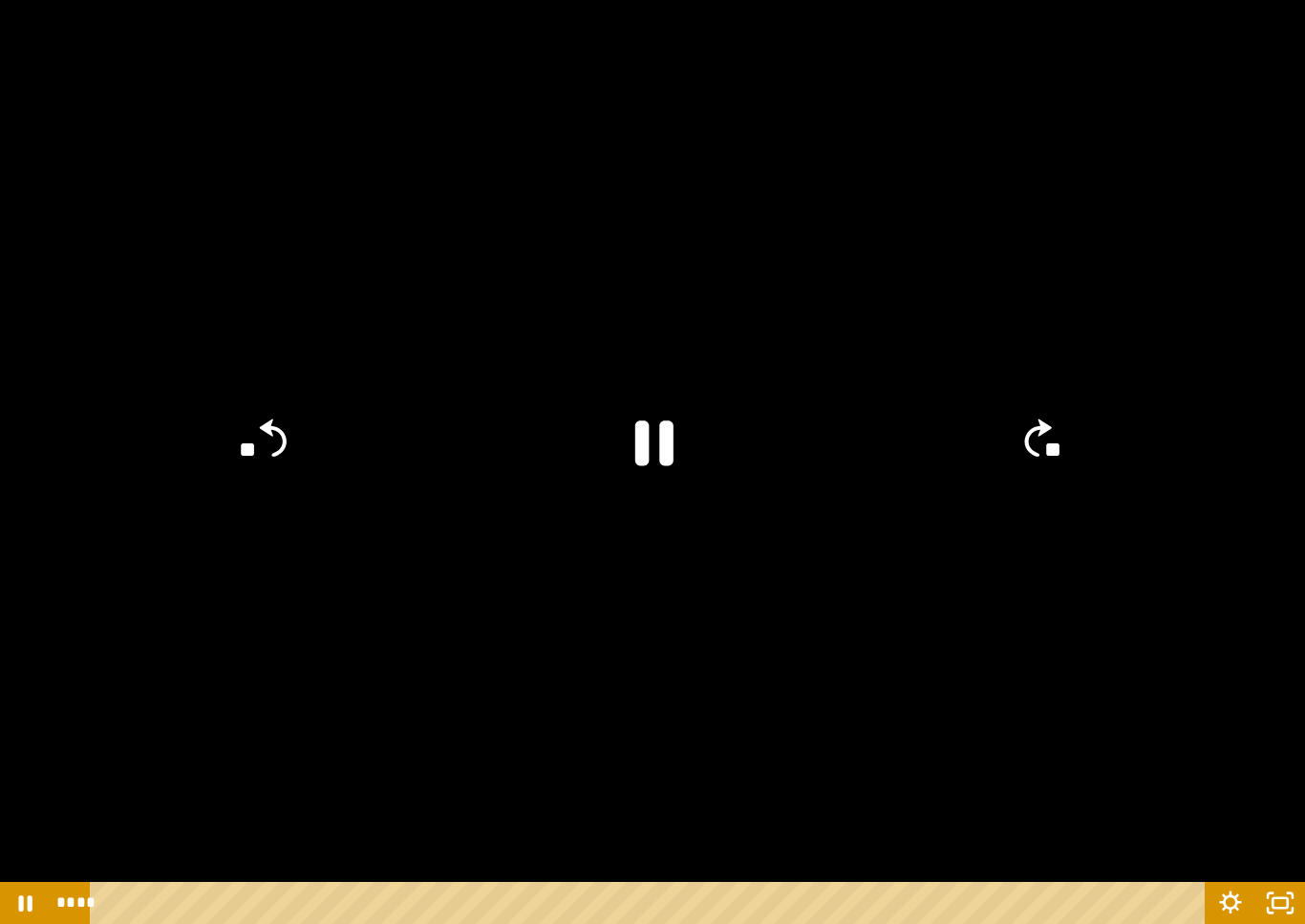 click at bounding box center [652, 462] 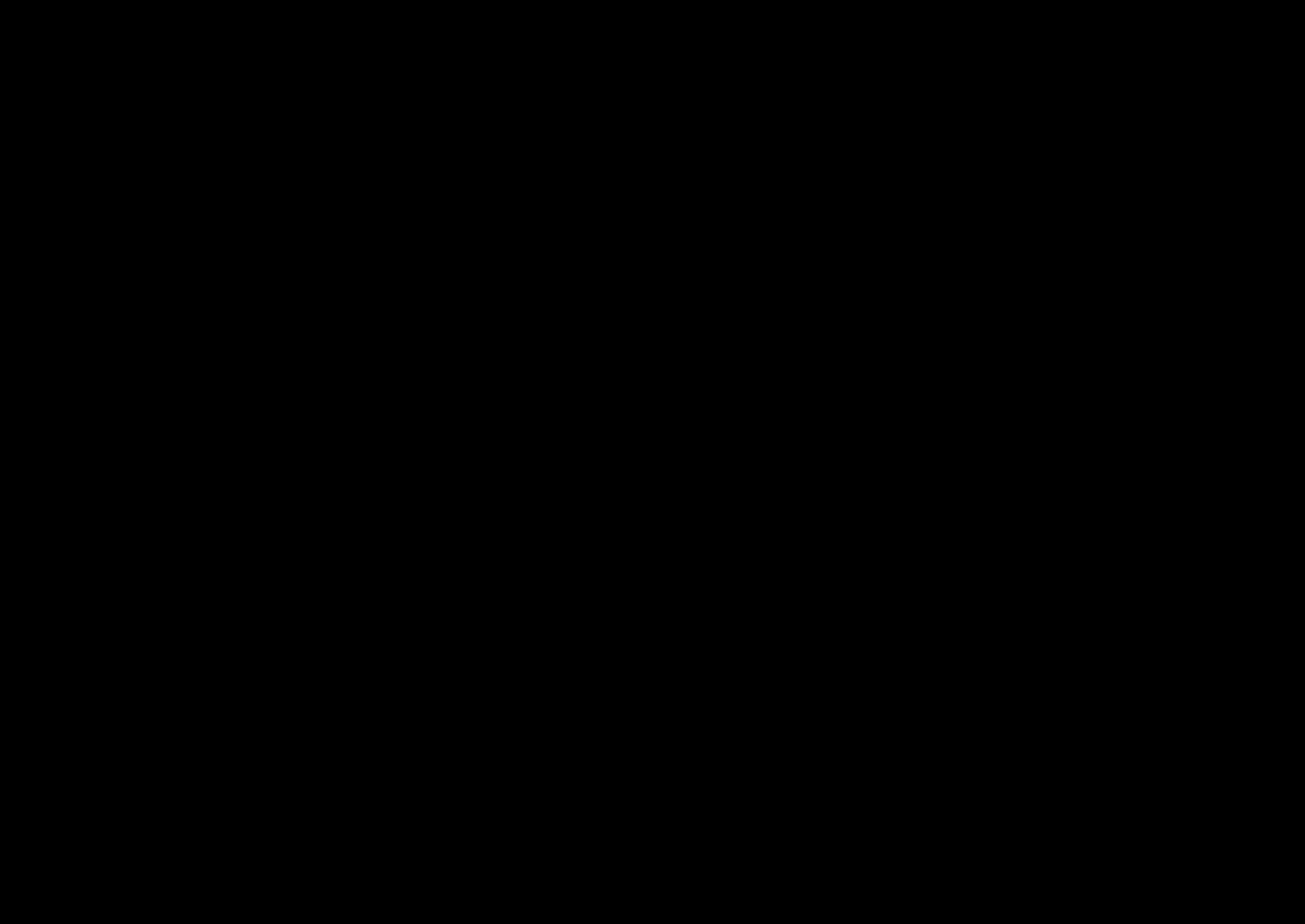 click at bounding box center [652, 462] 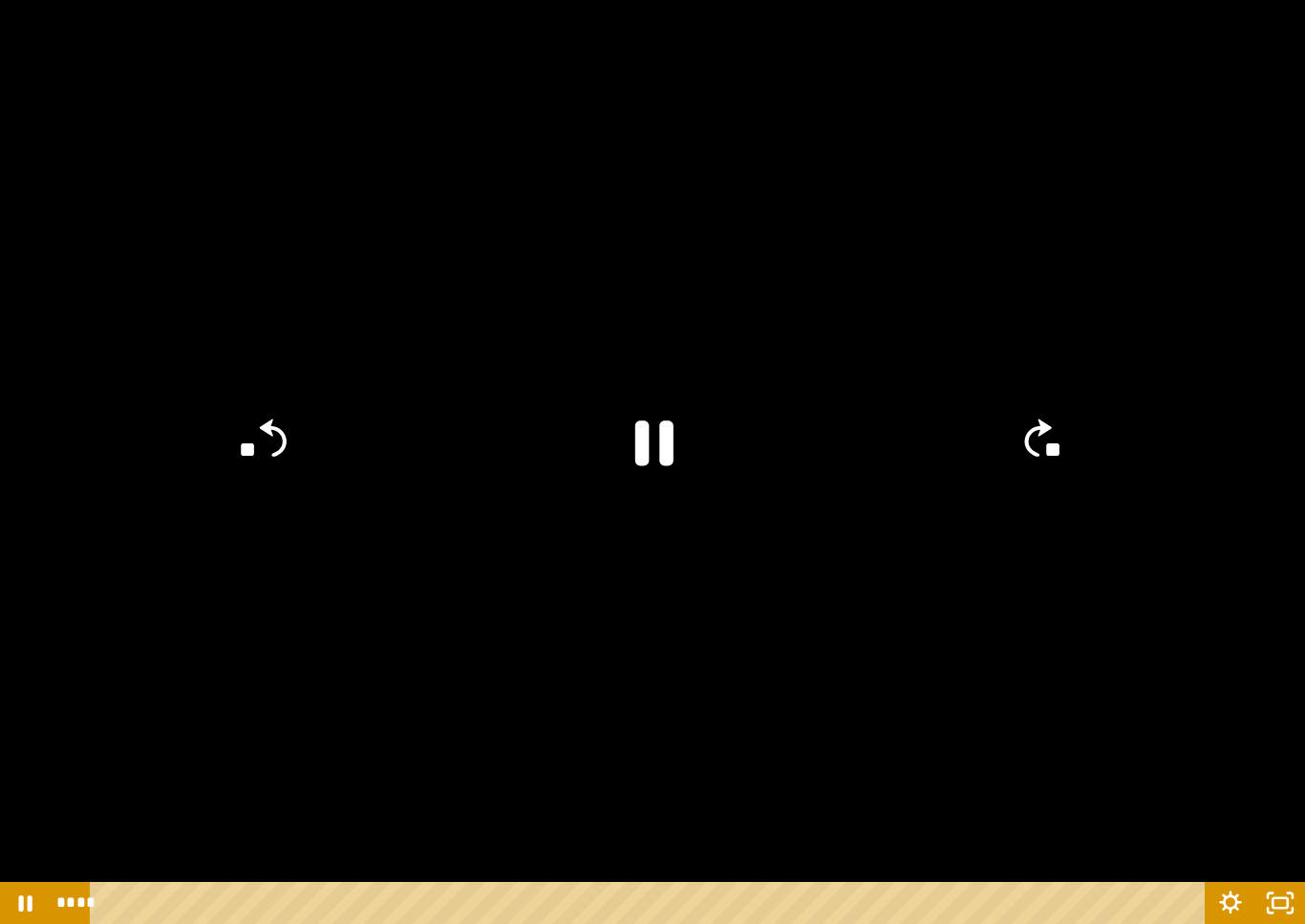 click at bounding box center [652, 462] 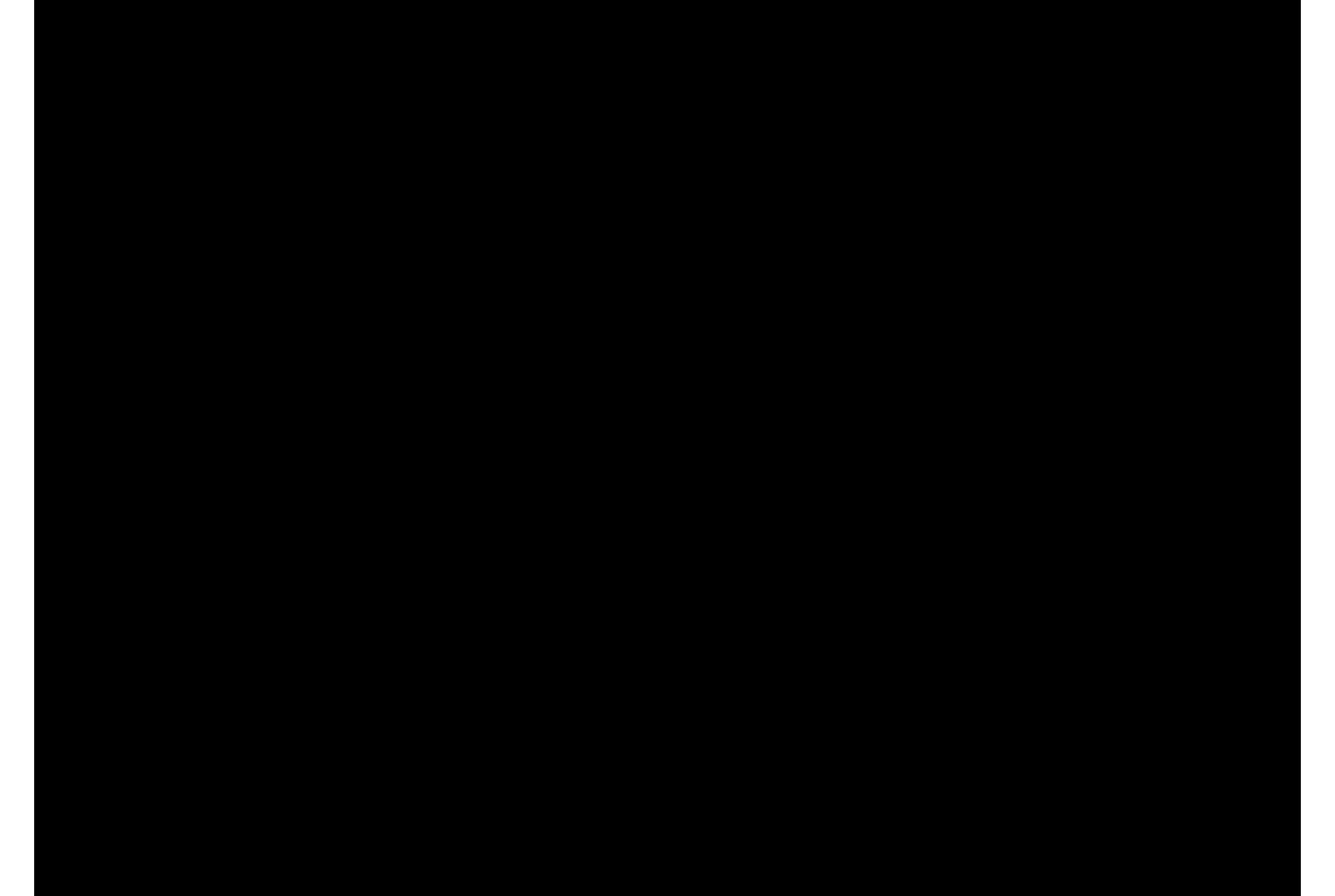 scroll, scrollTop: 292, scrollLeft: 0, axis: vertical 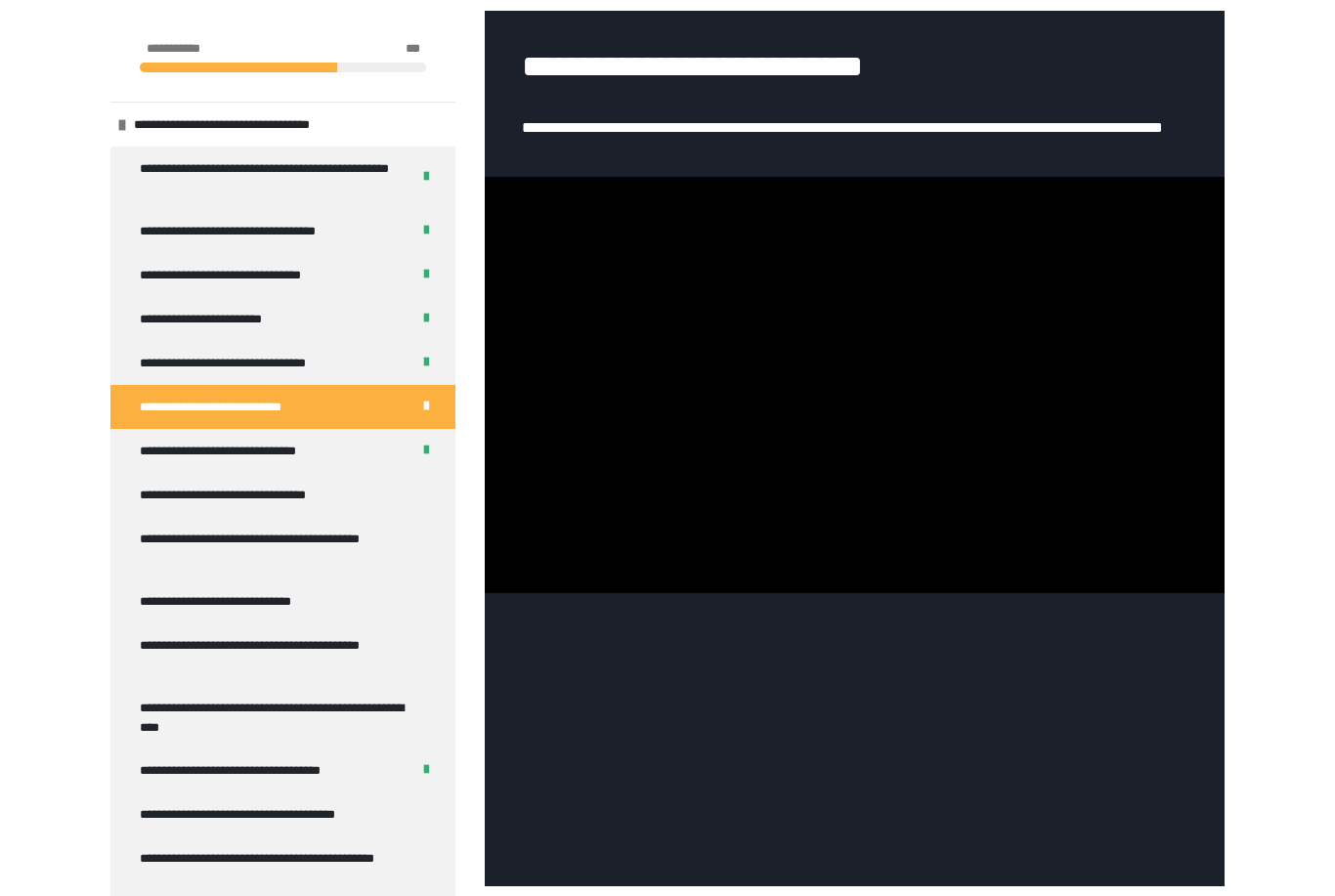 click on "**********" at bounding box center (275, 548) 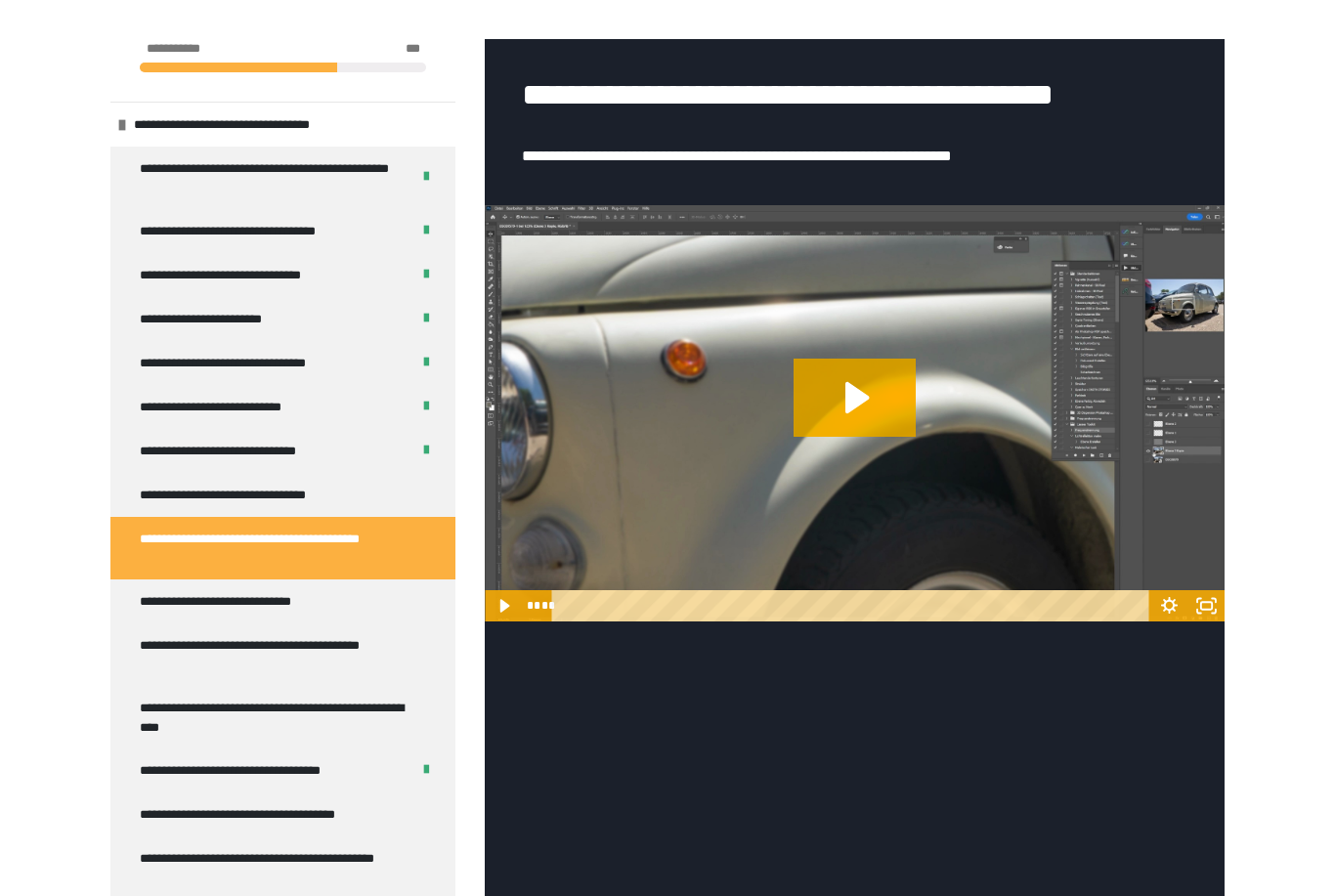 click 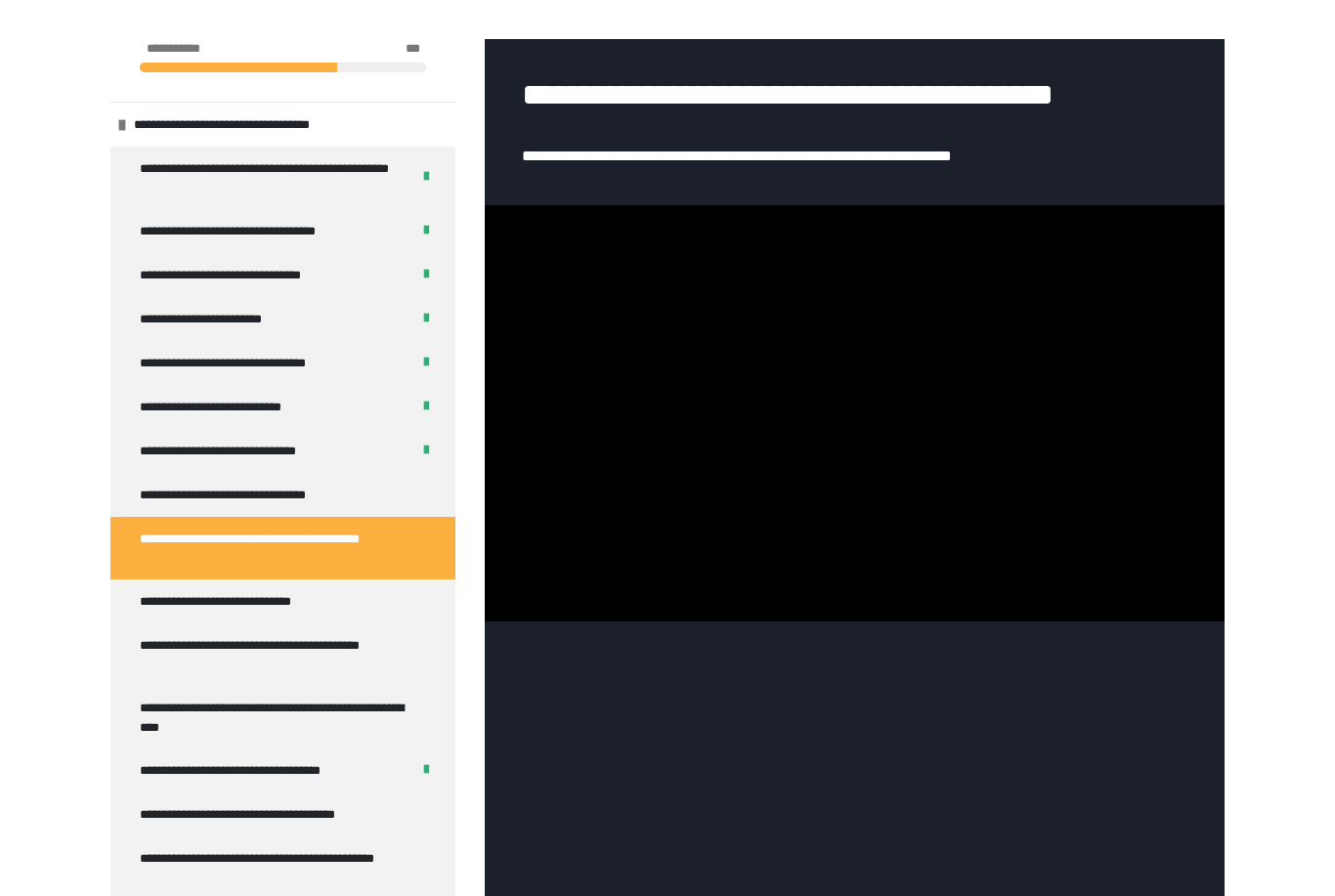 click at bounding box center [854, 413] 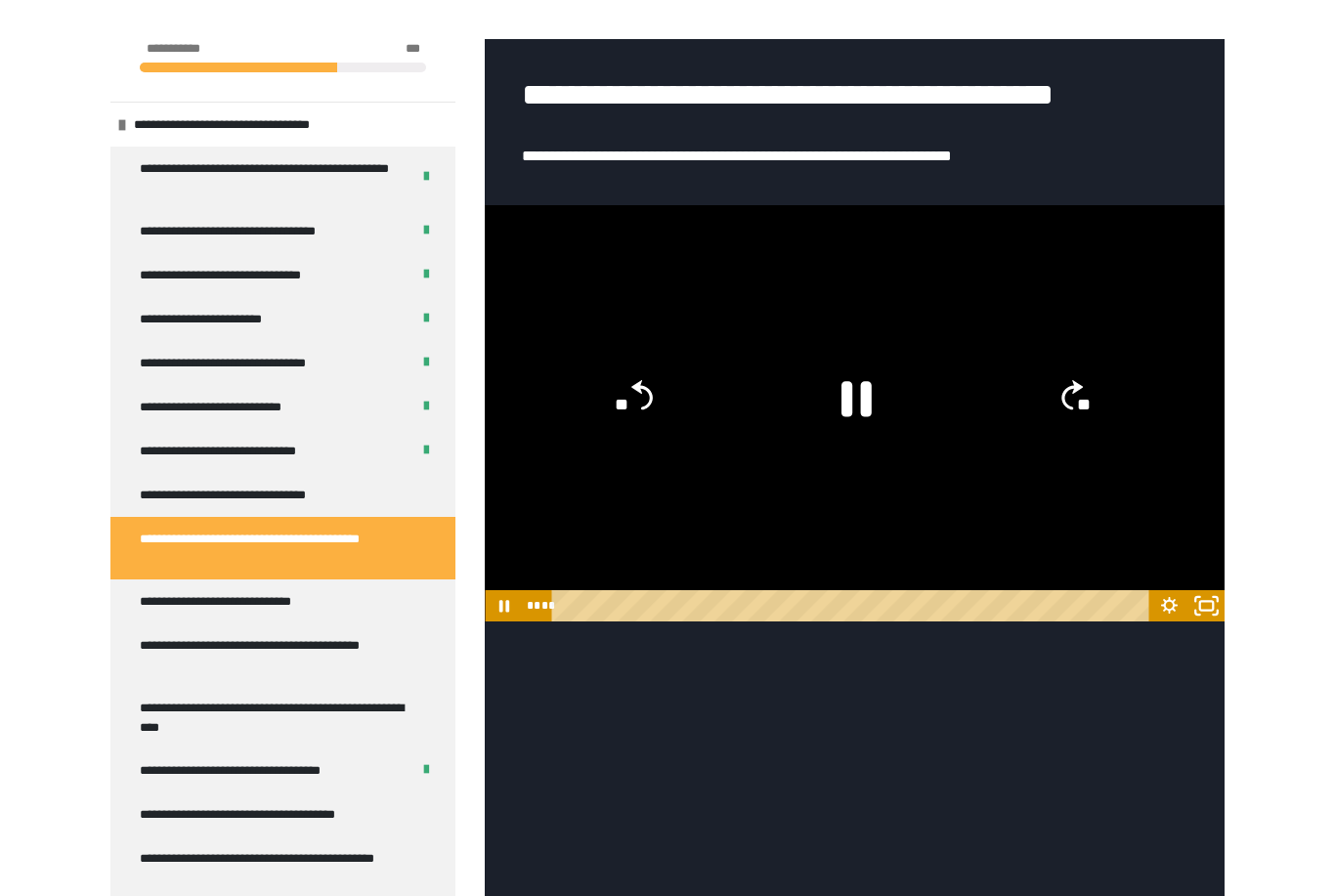 click 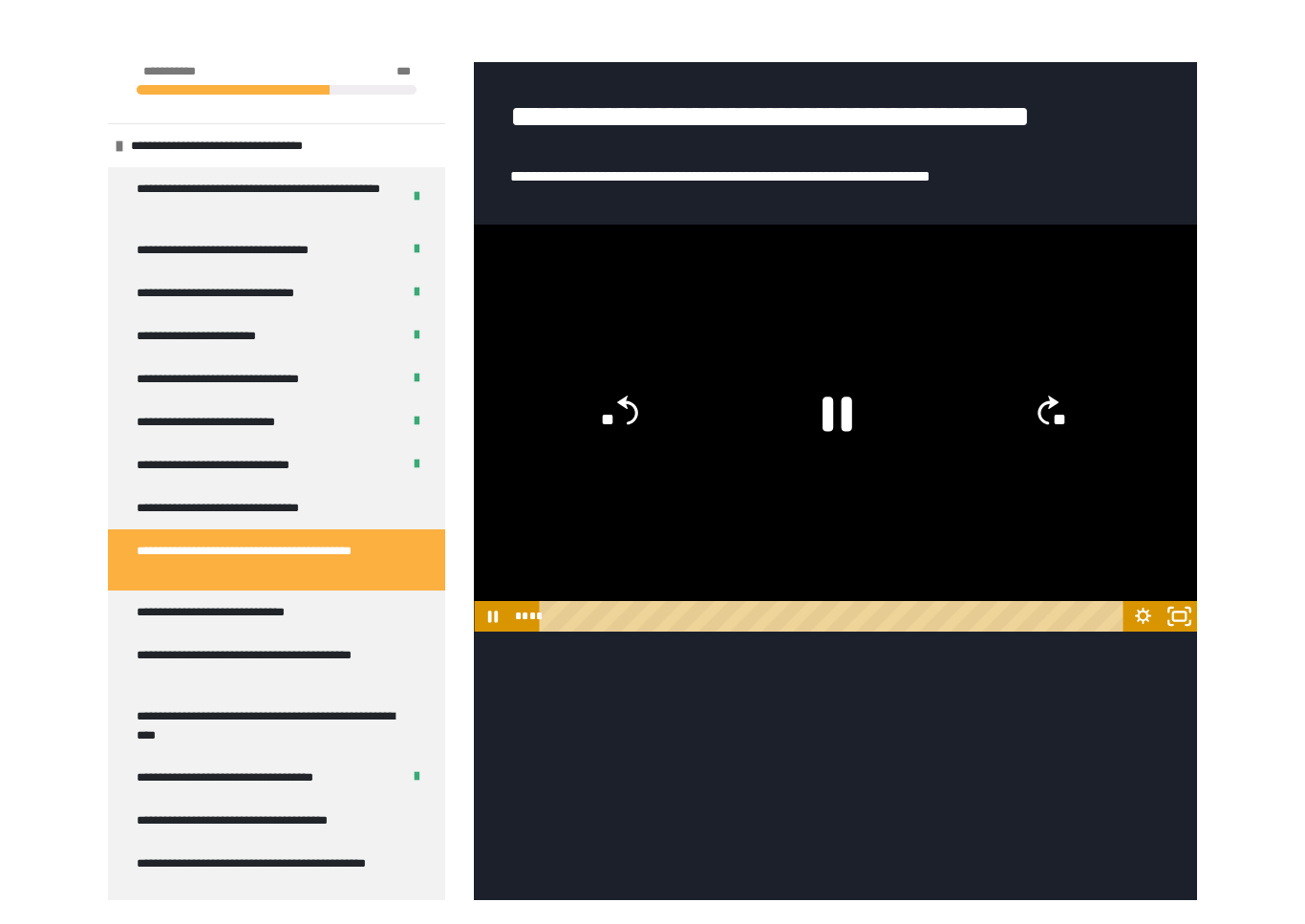 scroll, scrollTop: 23, scrollLeft: 0, axis: vertical 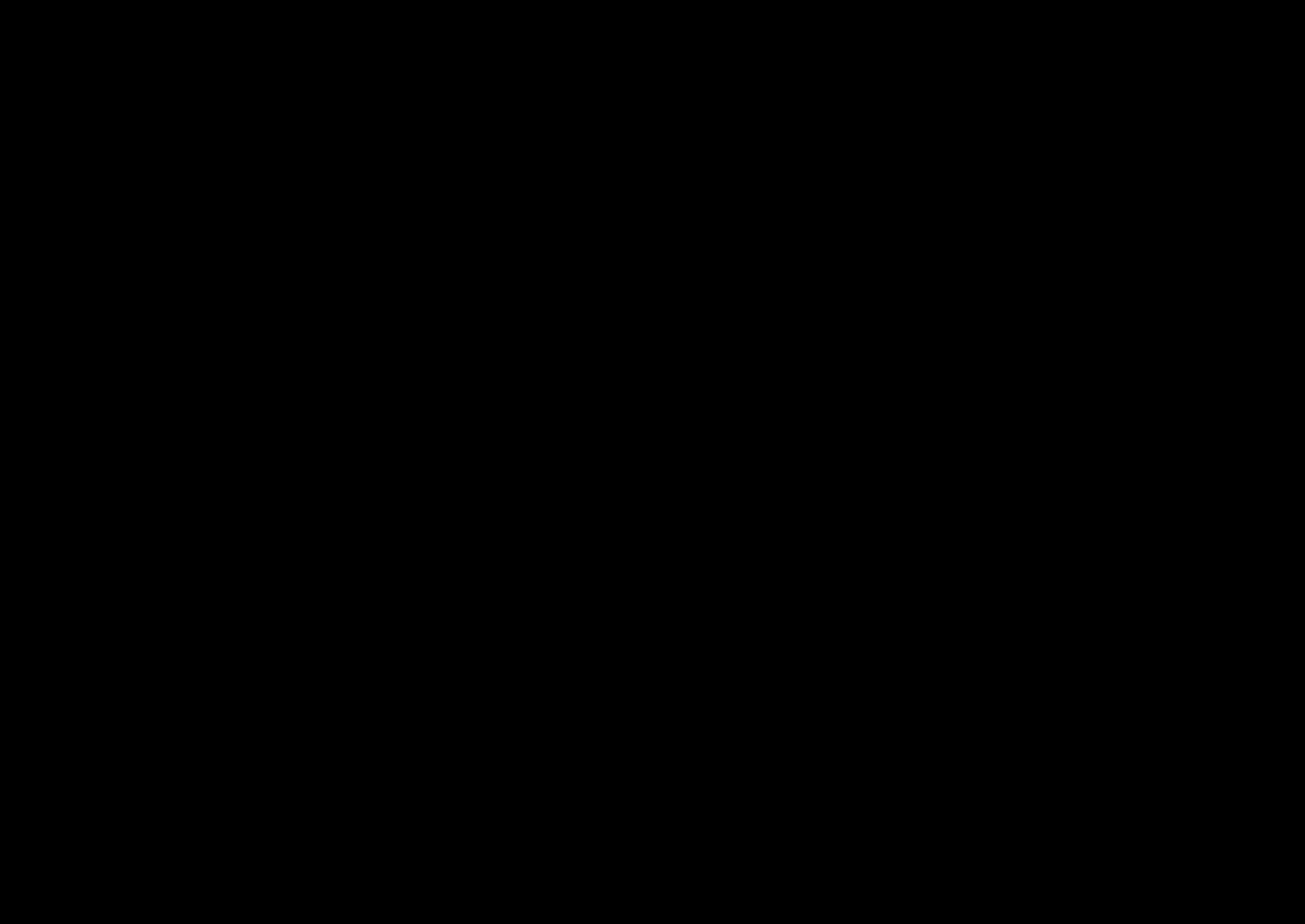 click at bounding box center [652, 462] 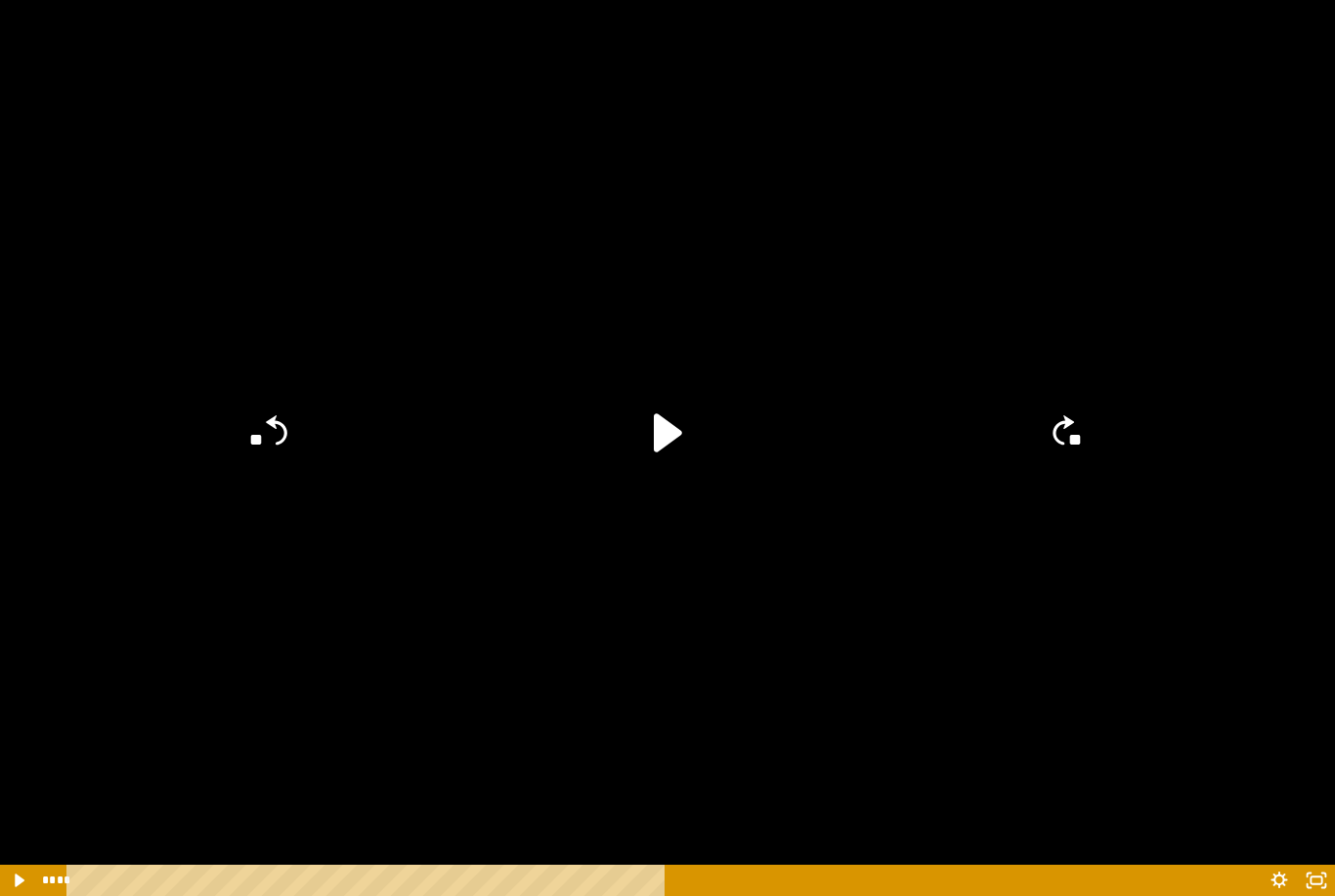 scroll, scrollTop: 408, scrollLeft: 0, axis: vertical 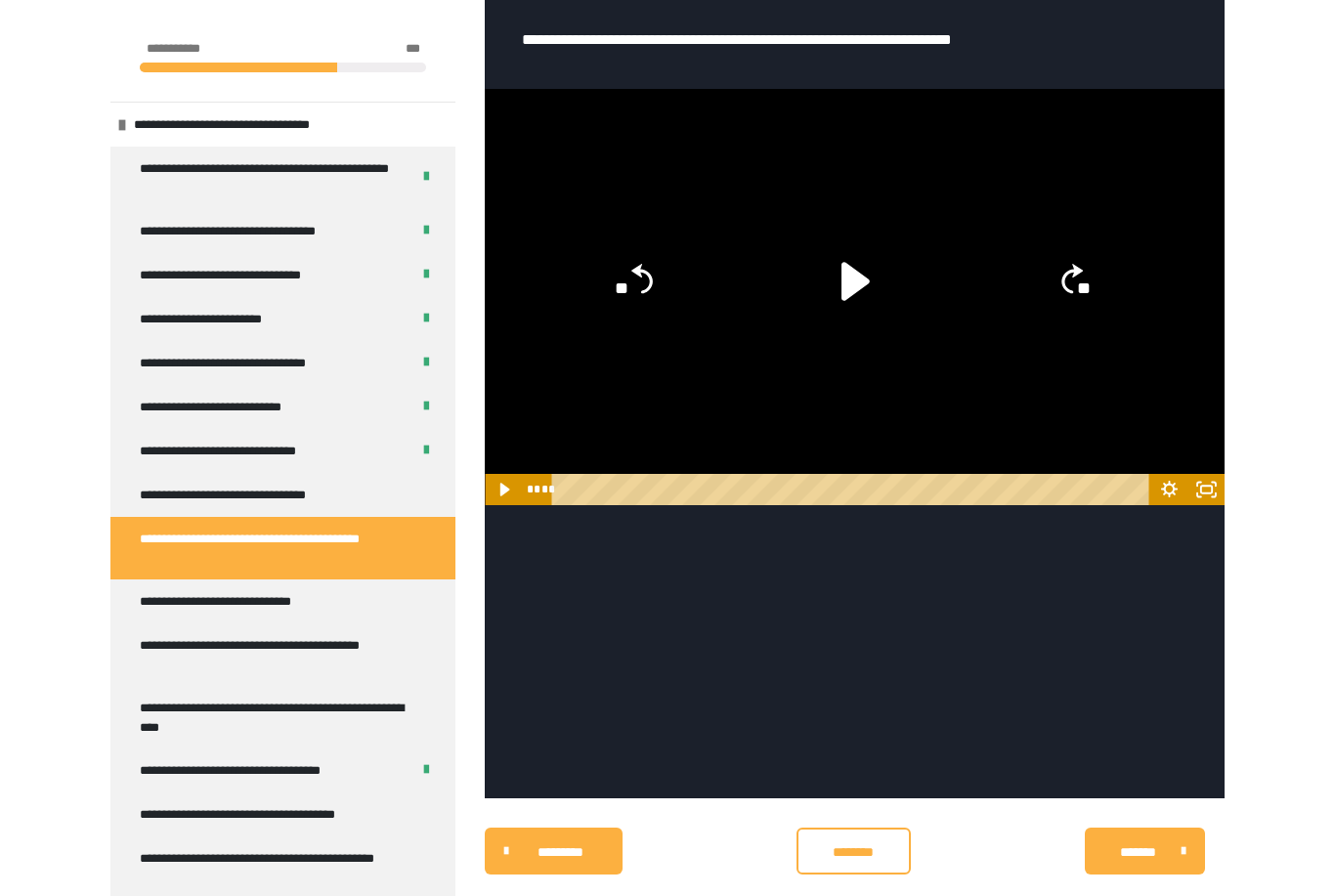 click on "********" at bounding box center [853, 852] 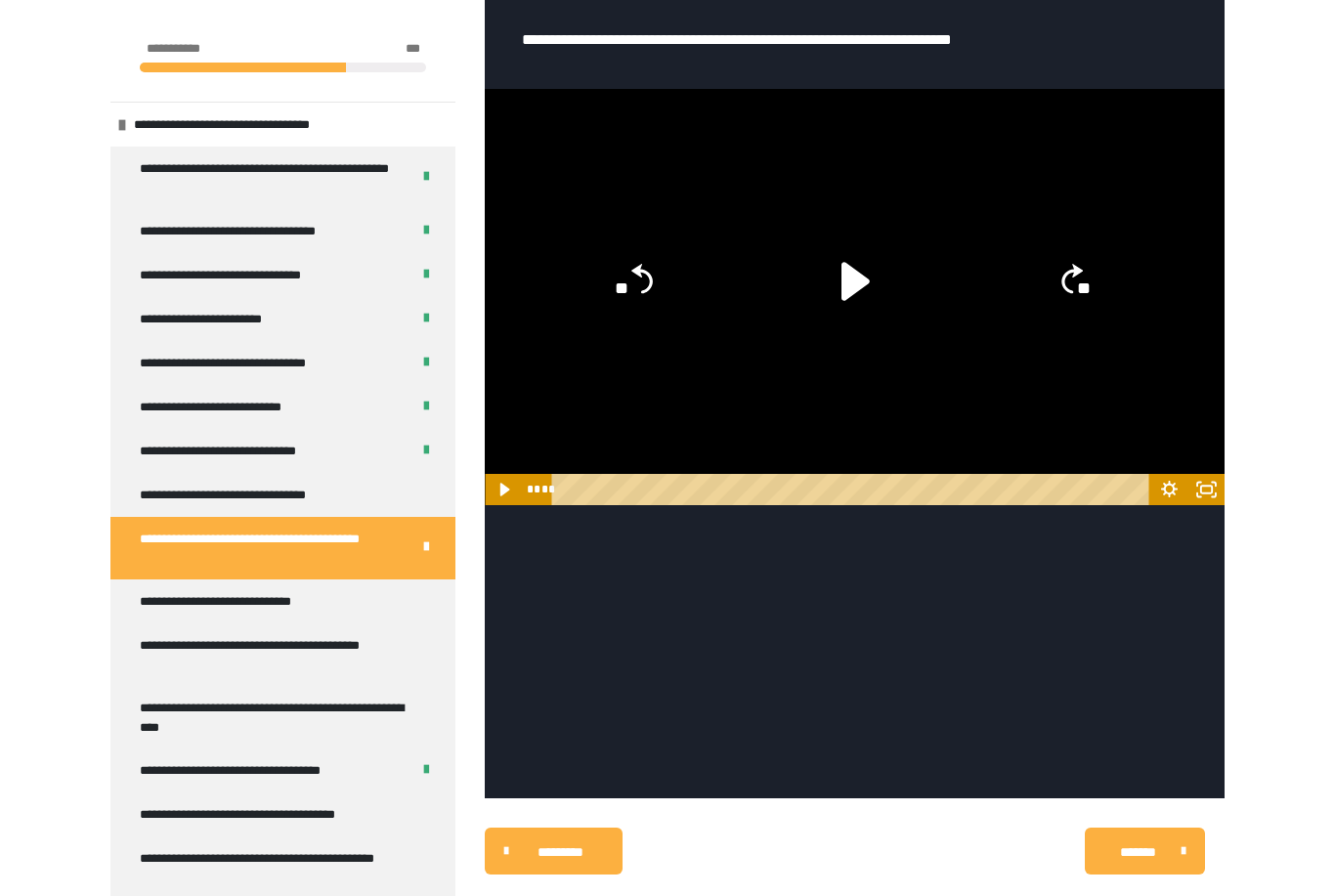 click on "**********" at bounding box center (282, 601) 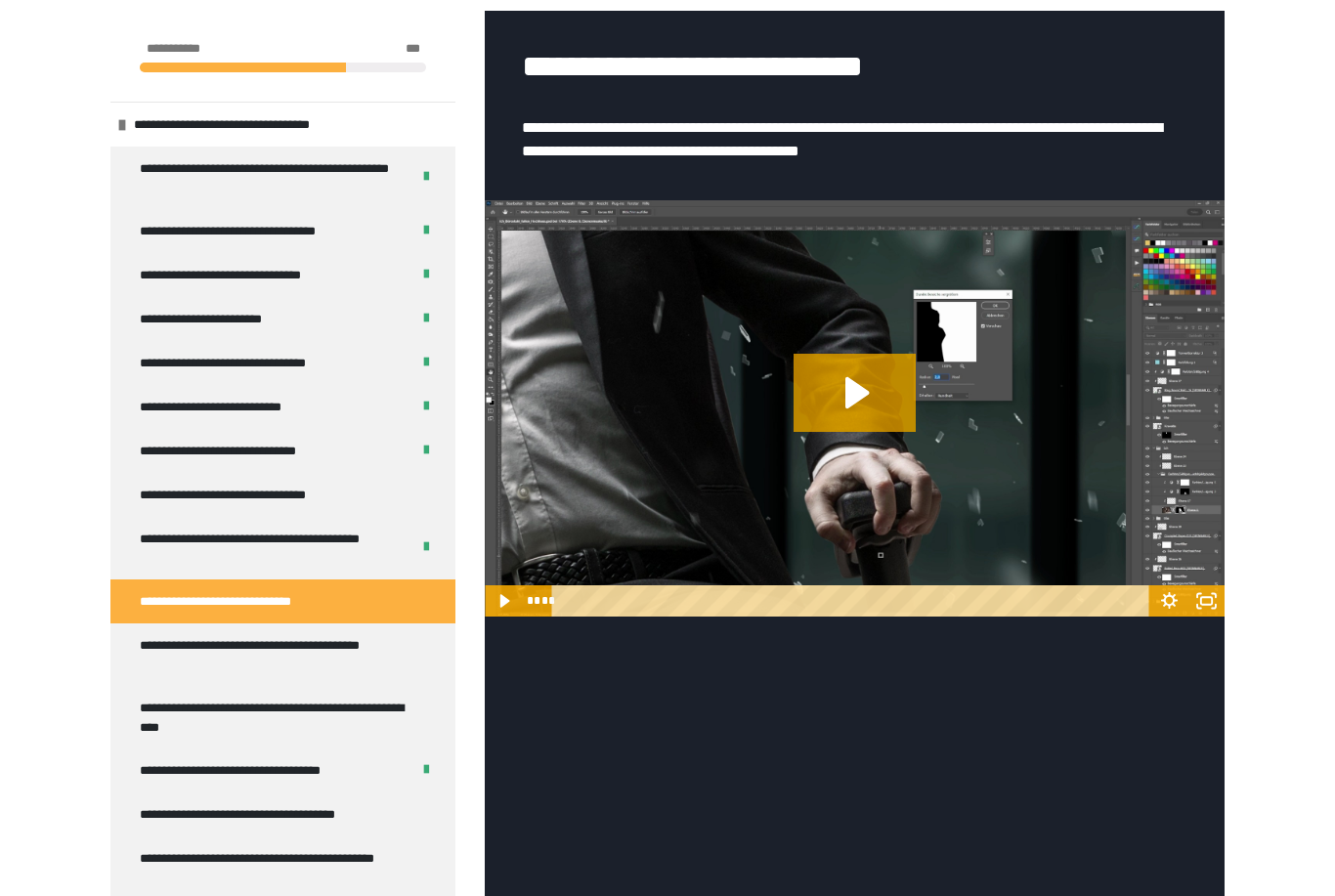 click 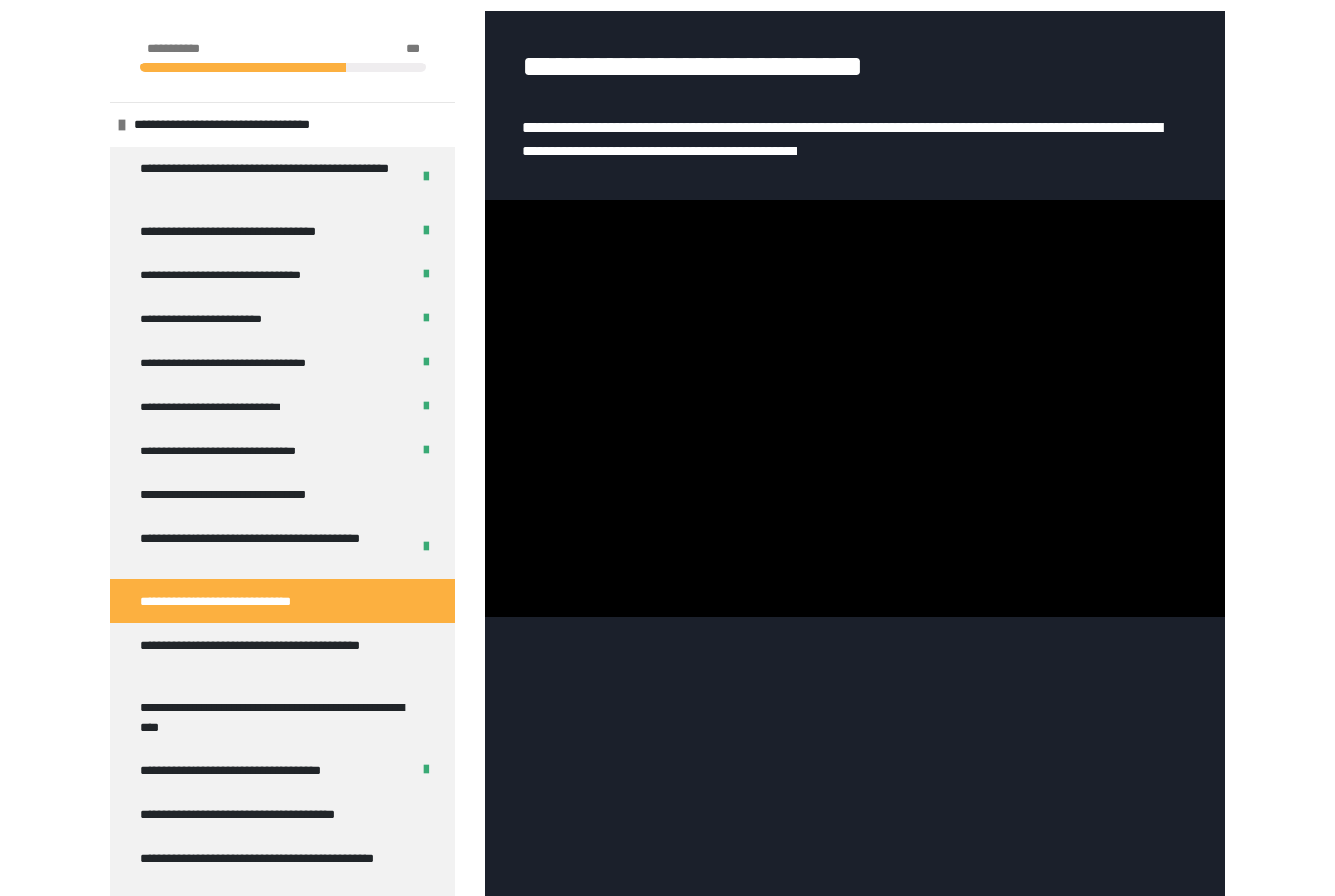 click at bounding box center (854, 408) 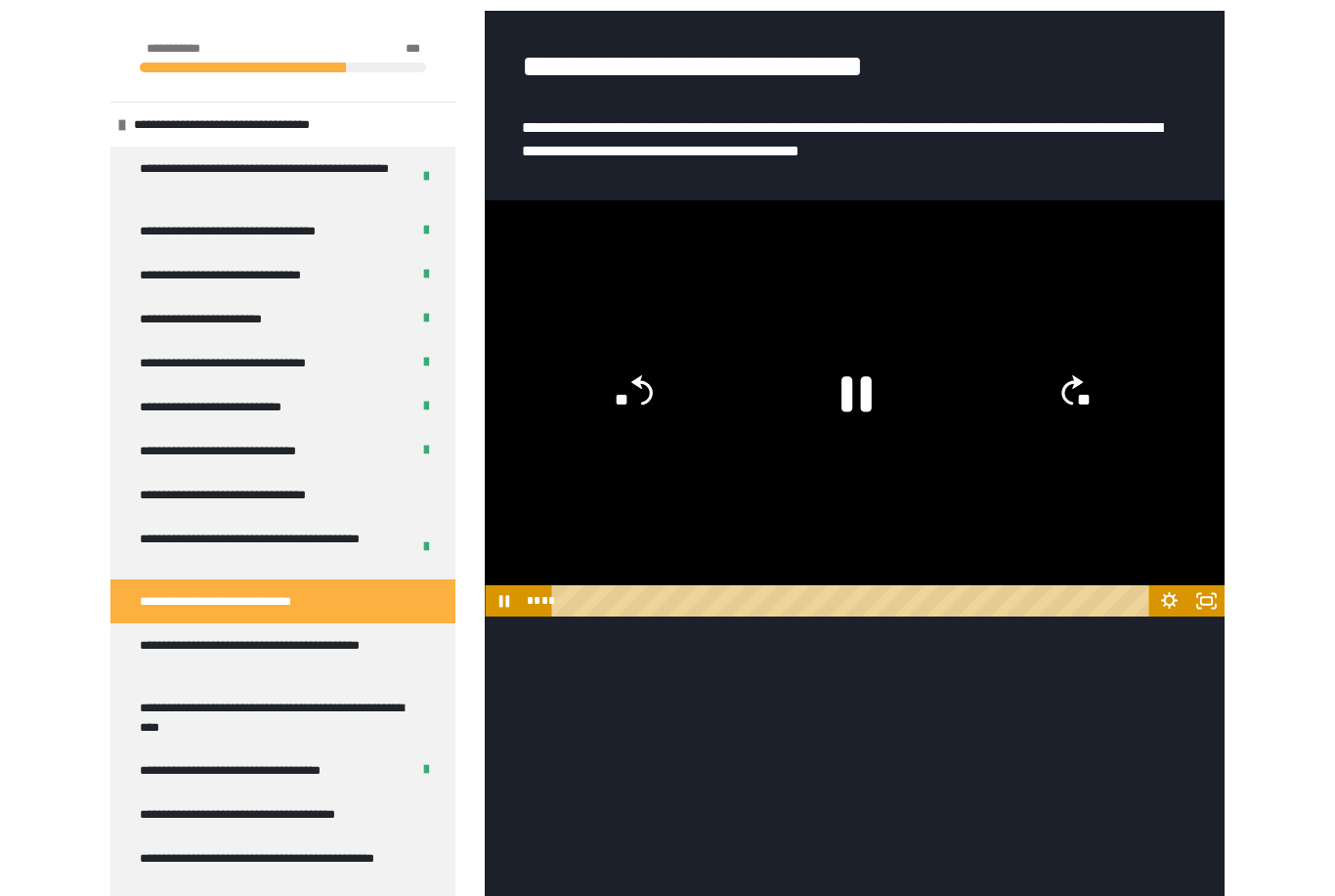 click 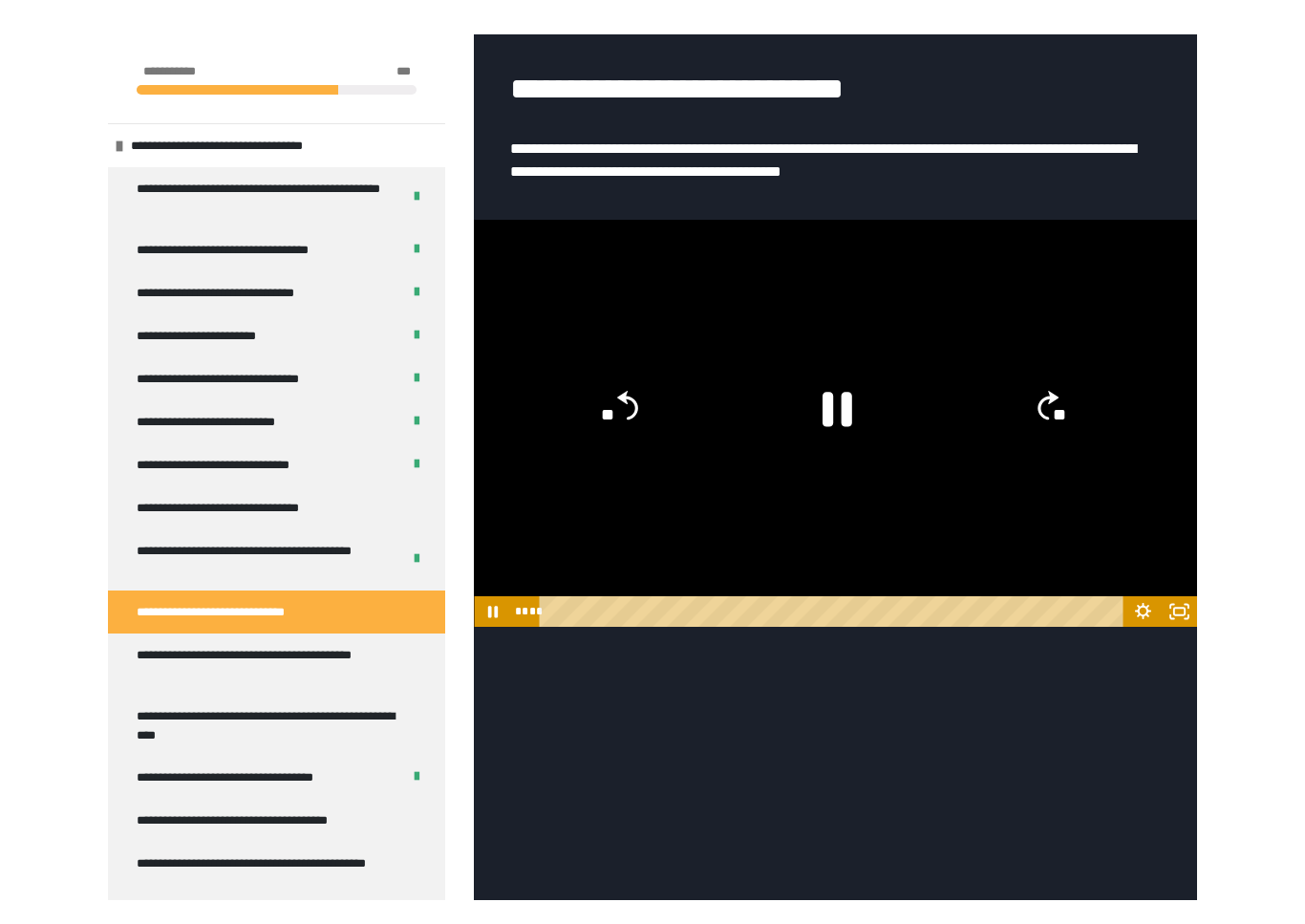 scroll, scrollTop: 23, scrollLeft: 0, axis: vertical 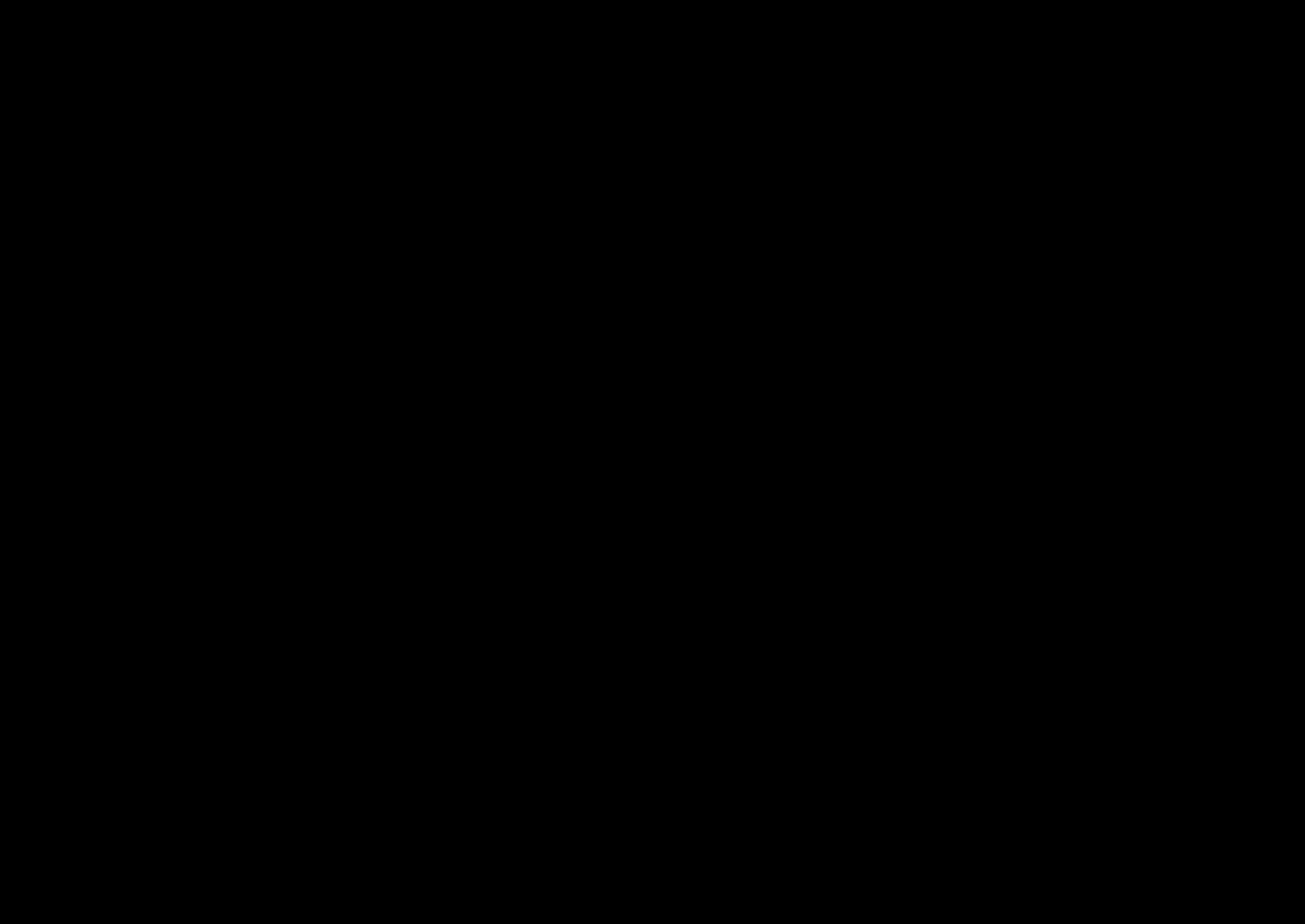 click at bounding box center [652, 462] 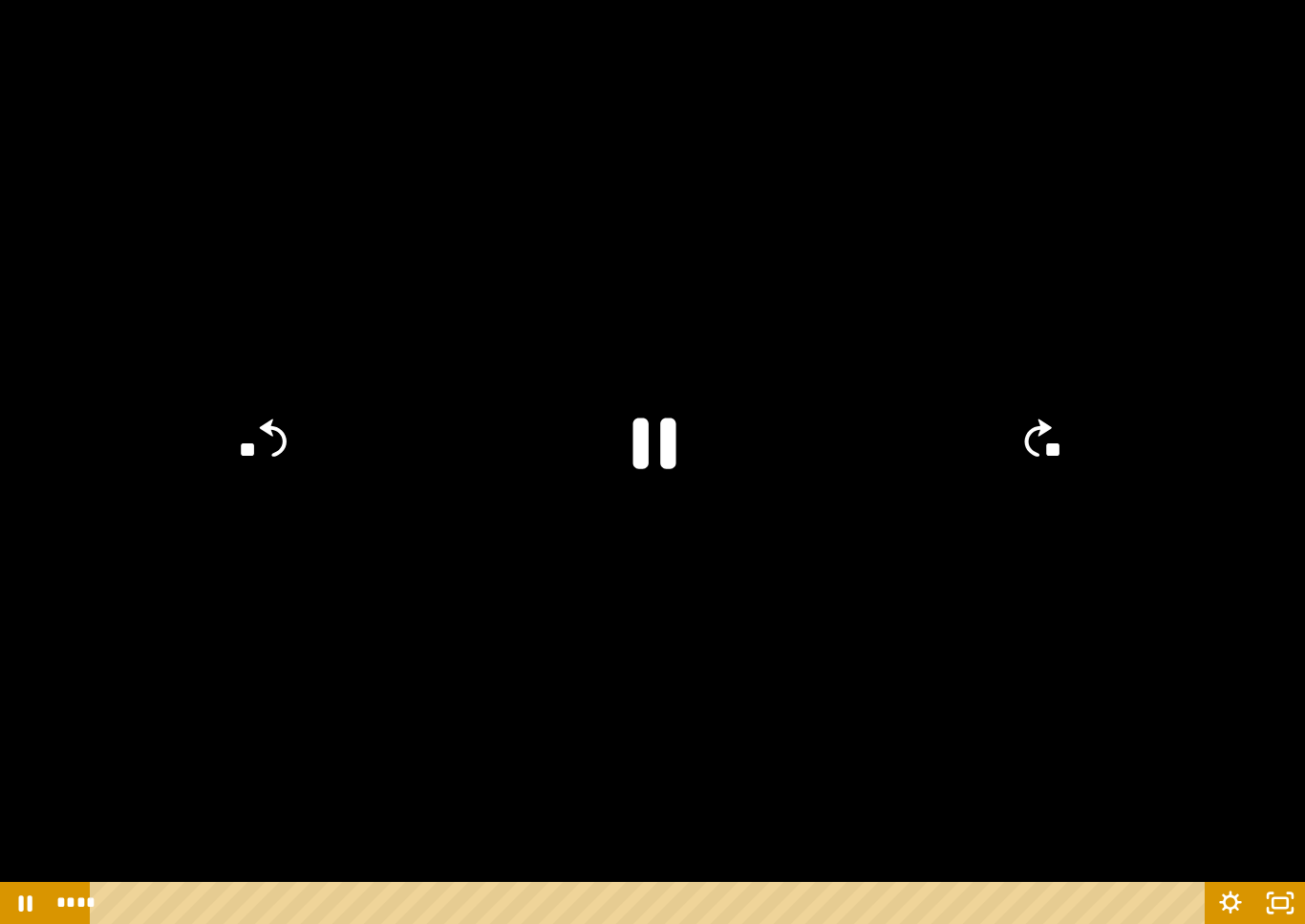 click 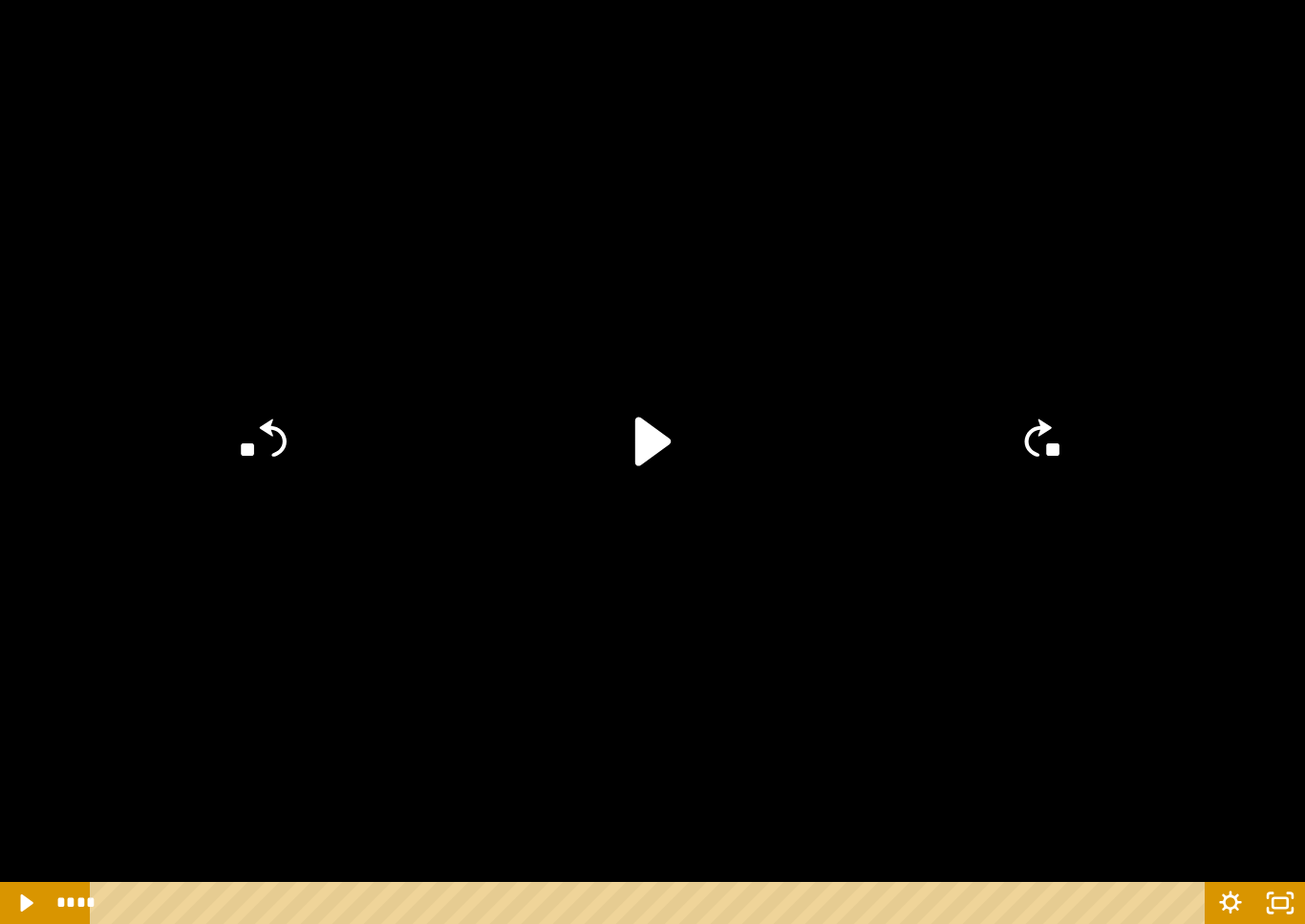click 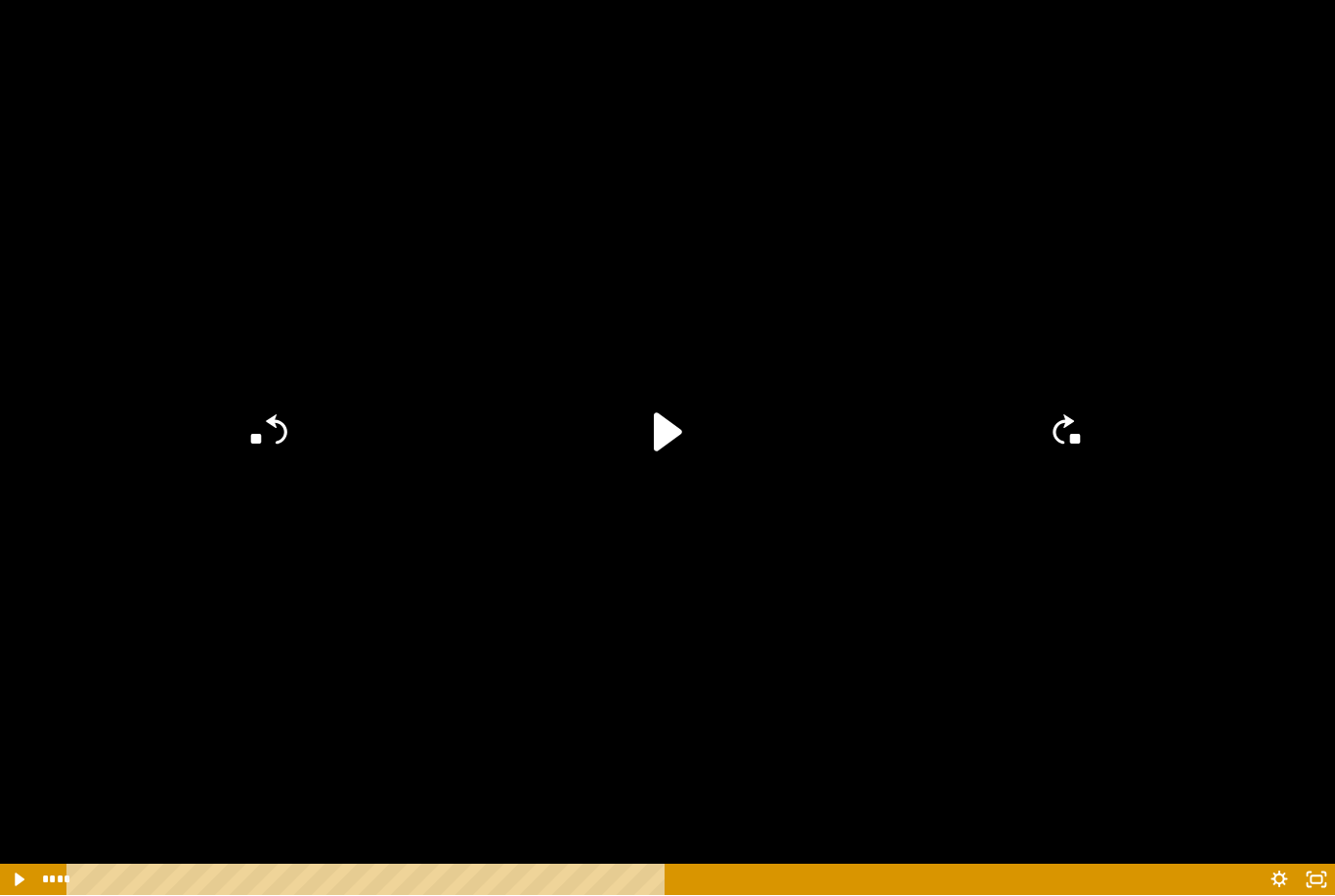 scroll, scrollTop: 404, scrollLeft: 0, axis: vertical 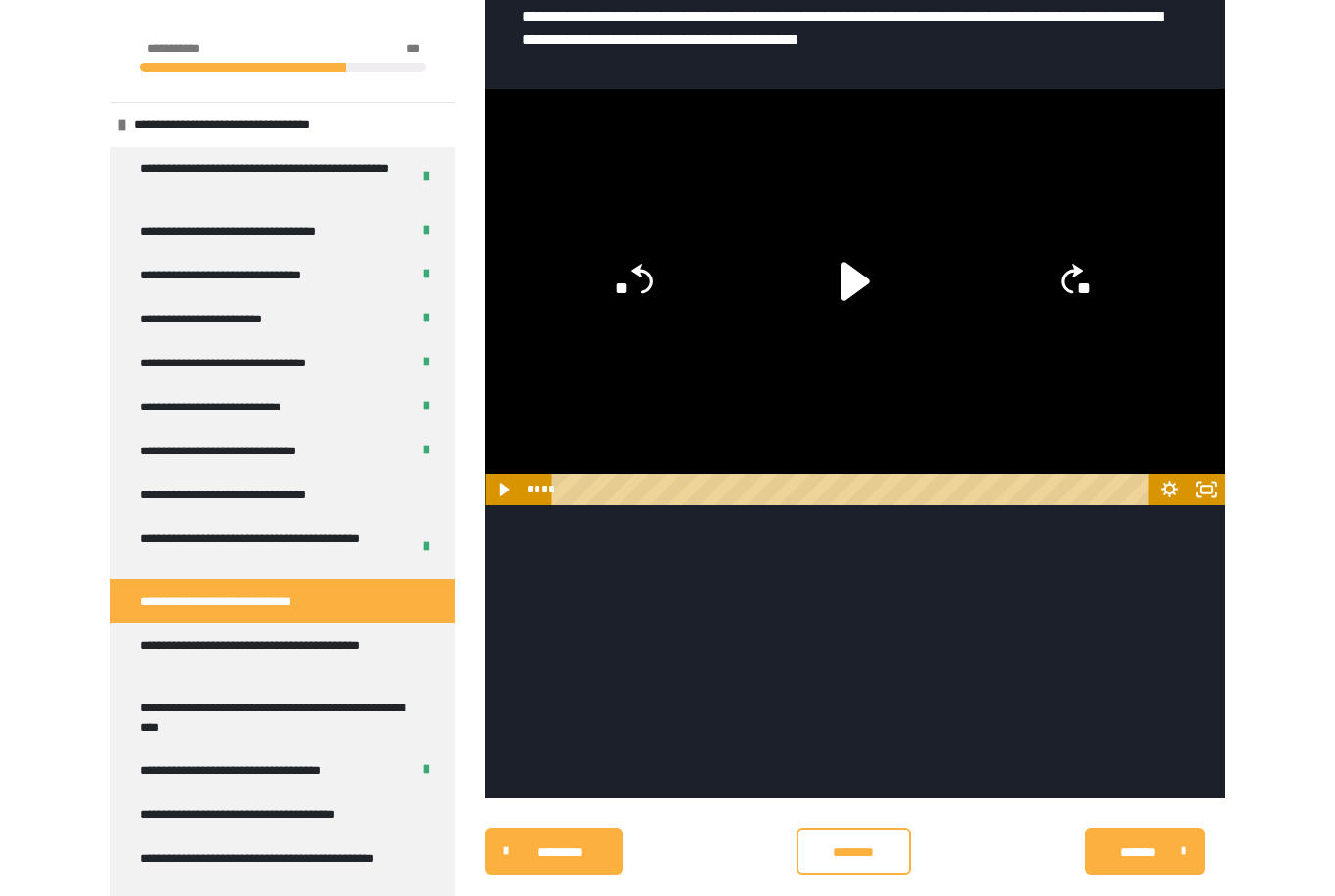 click on "********" at bounding box center [853, 852] 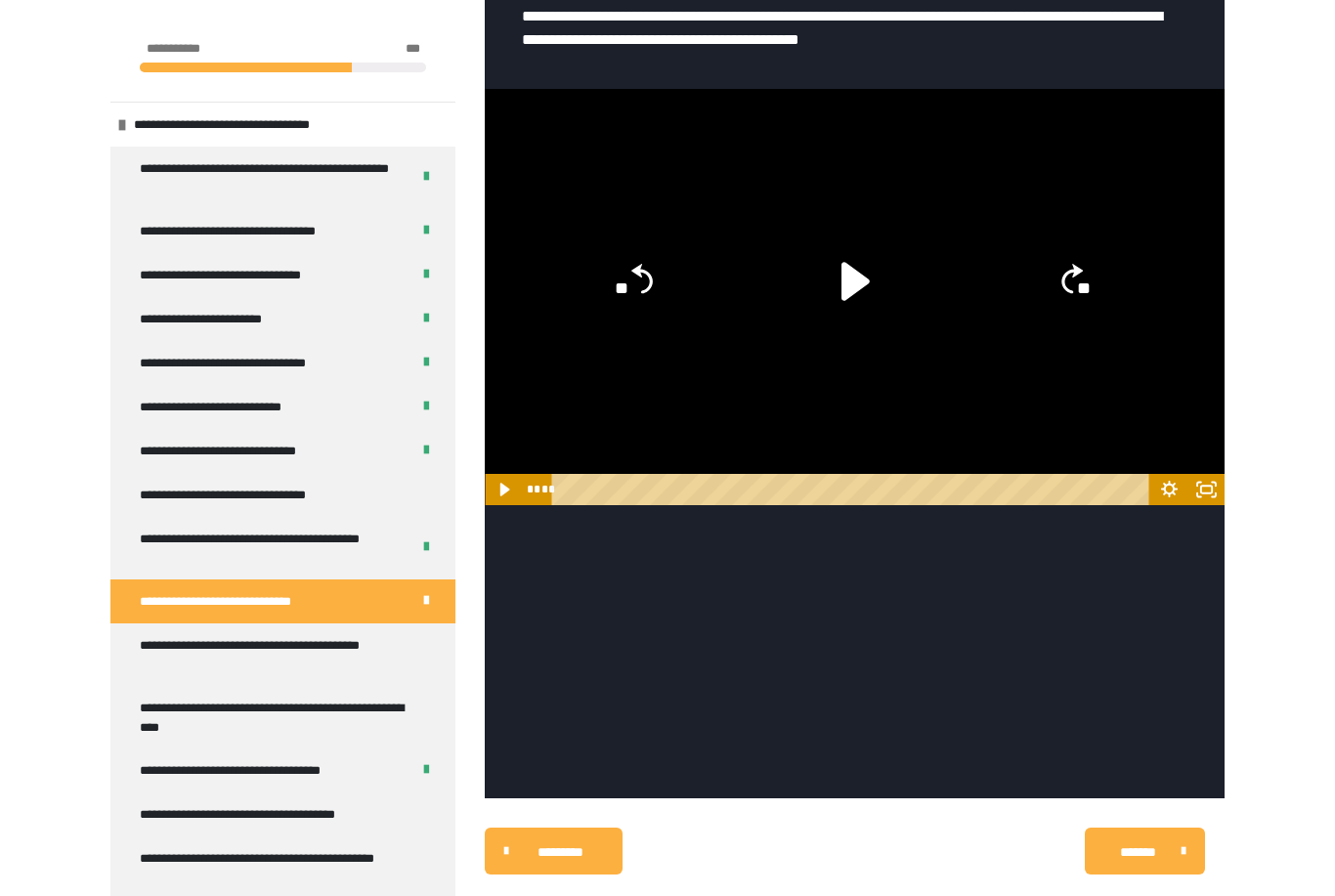 click on "**********" at bounding box center (275, 655) 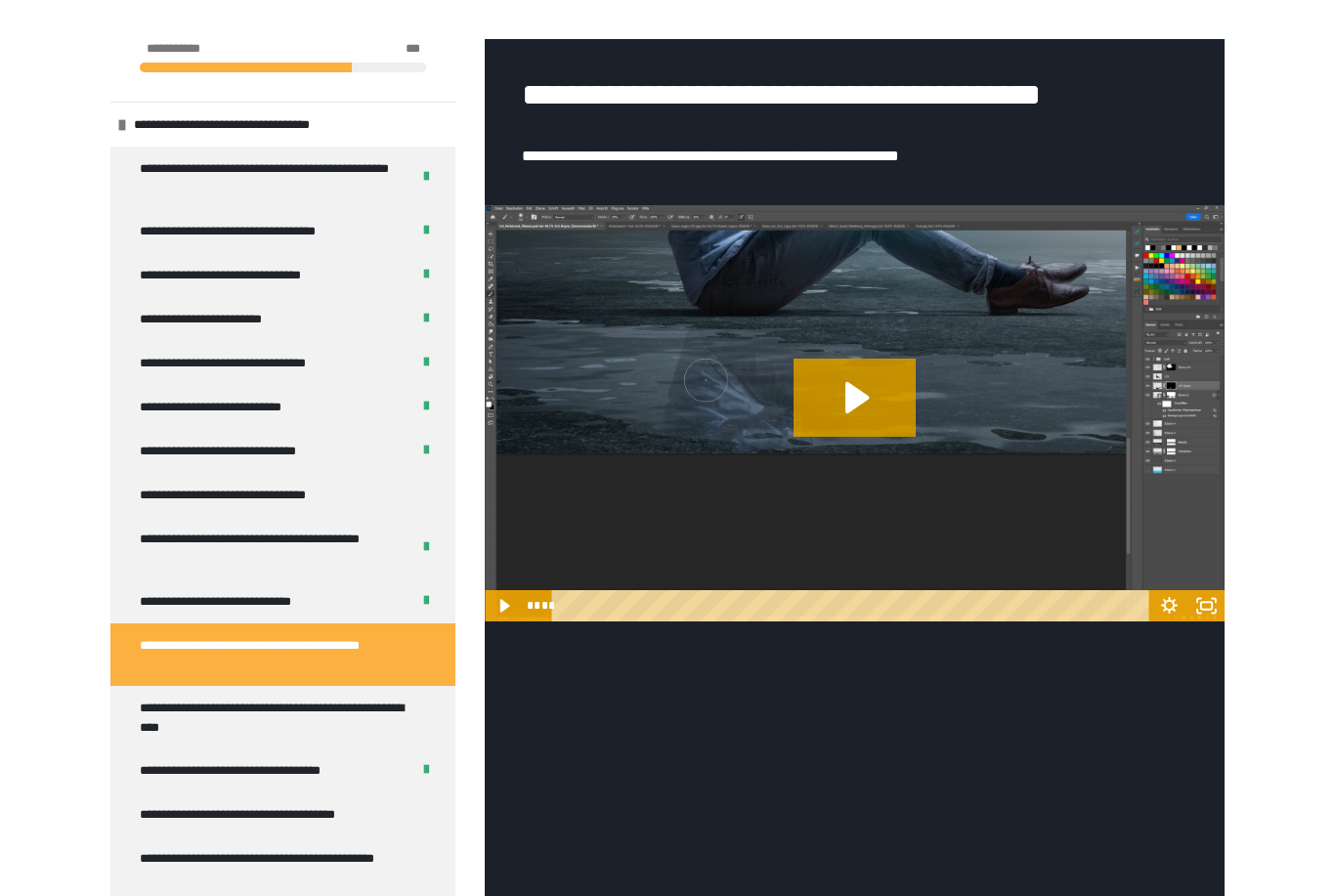 click 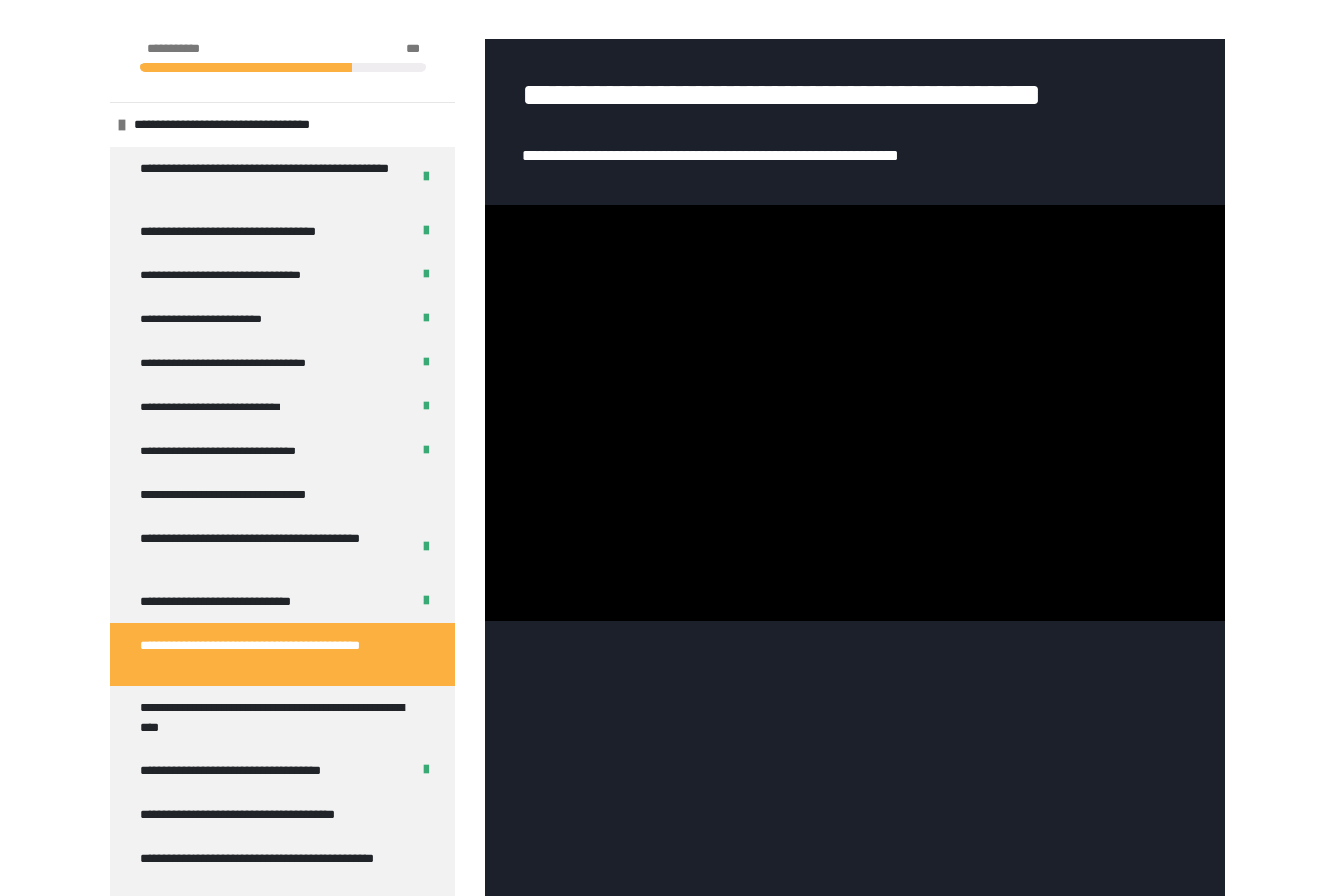 click 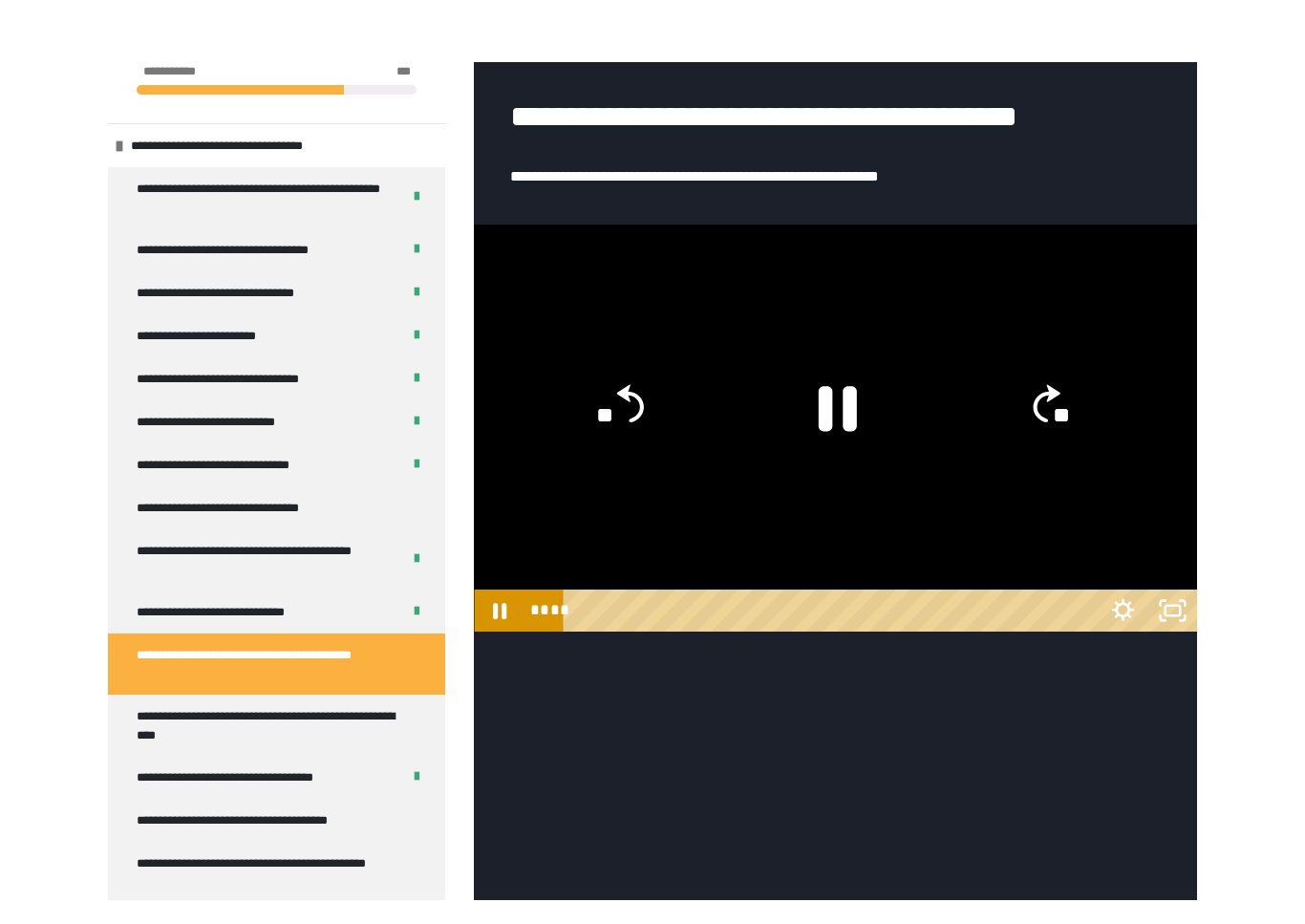 scroll, scrollTop: 23, scrollLeft: 0, axis: vertical 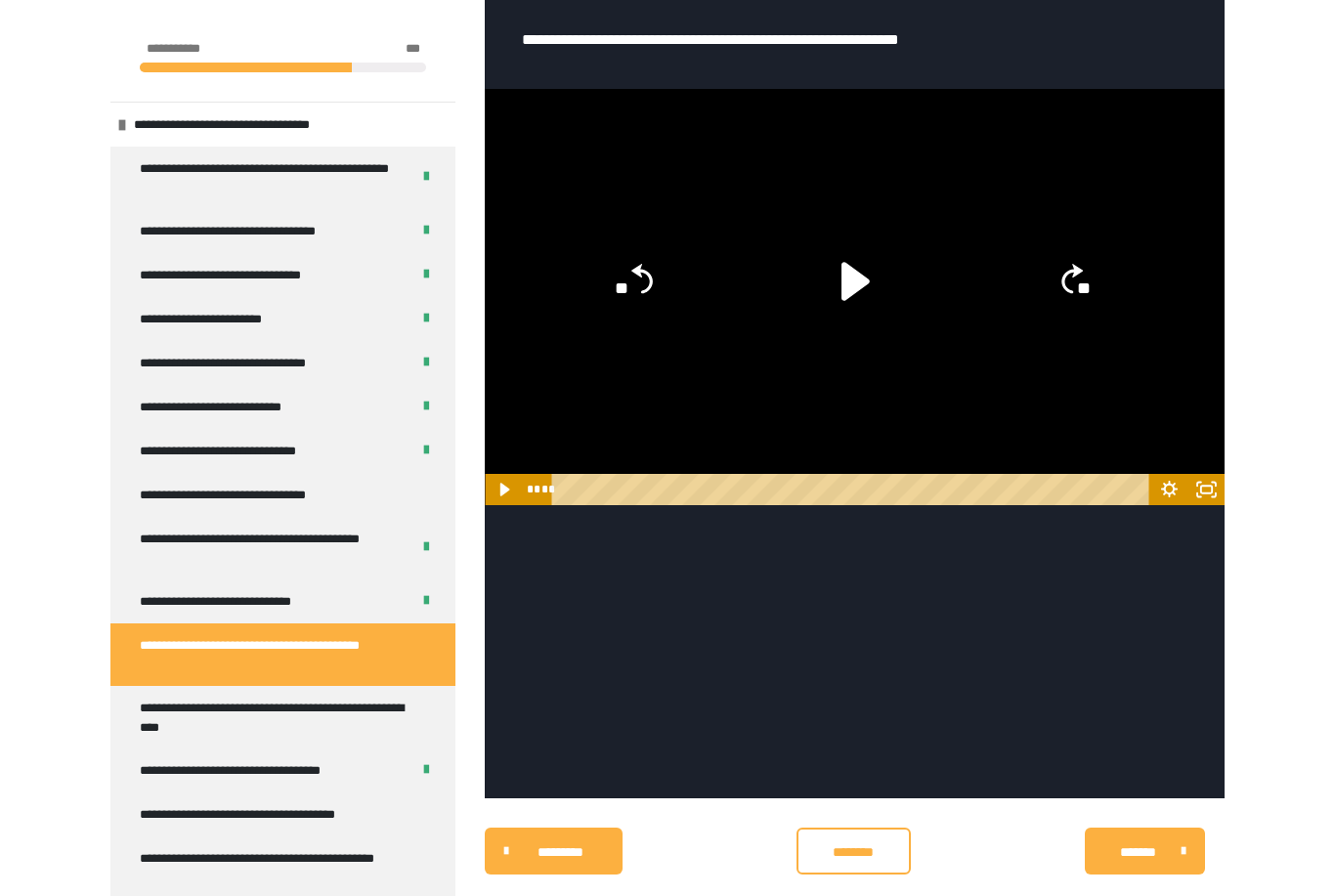 click on "********" at bounding box center [853, 852] 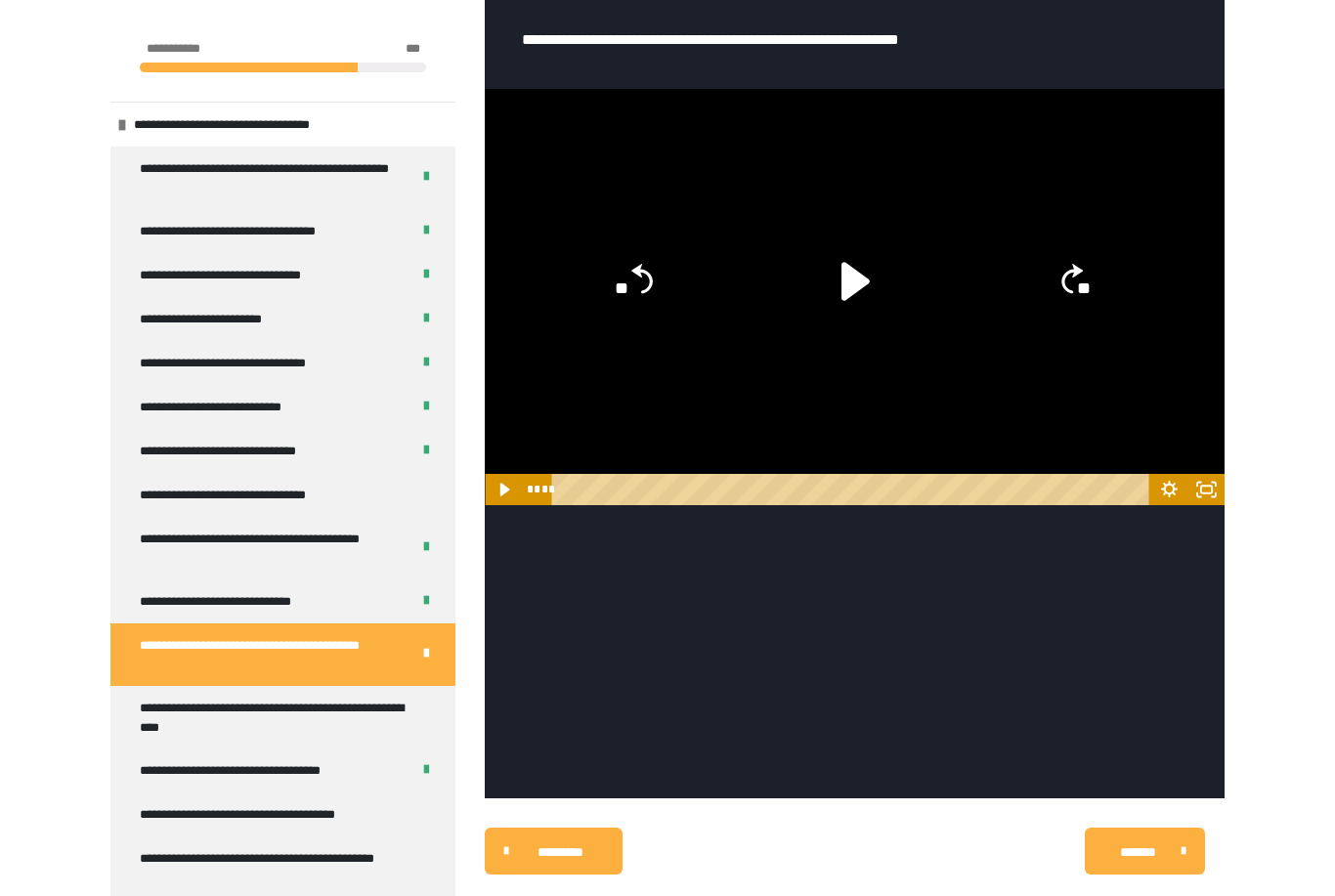 click on "**********" at bounding box center (275, 717) 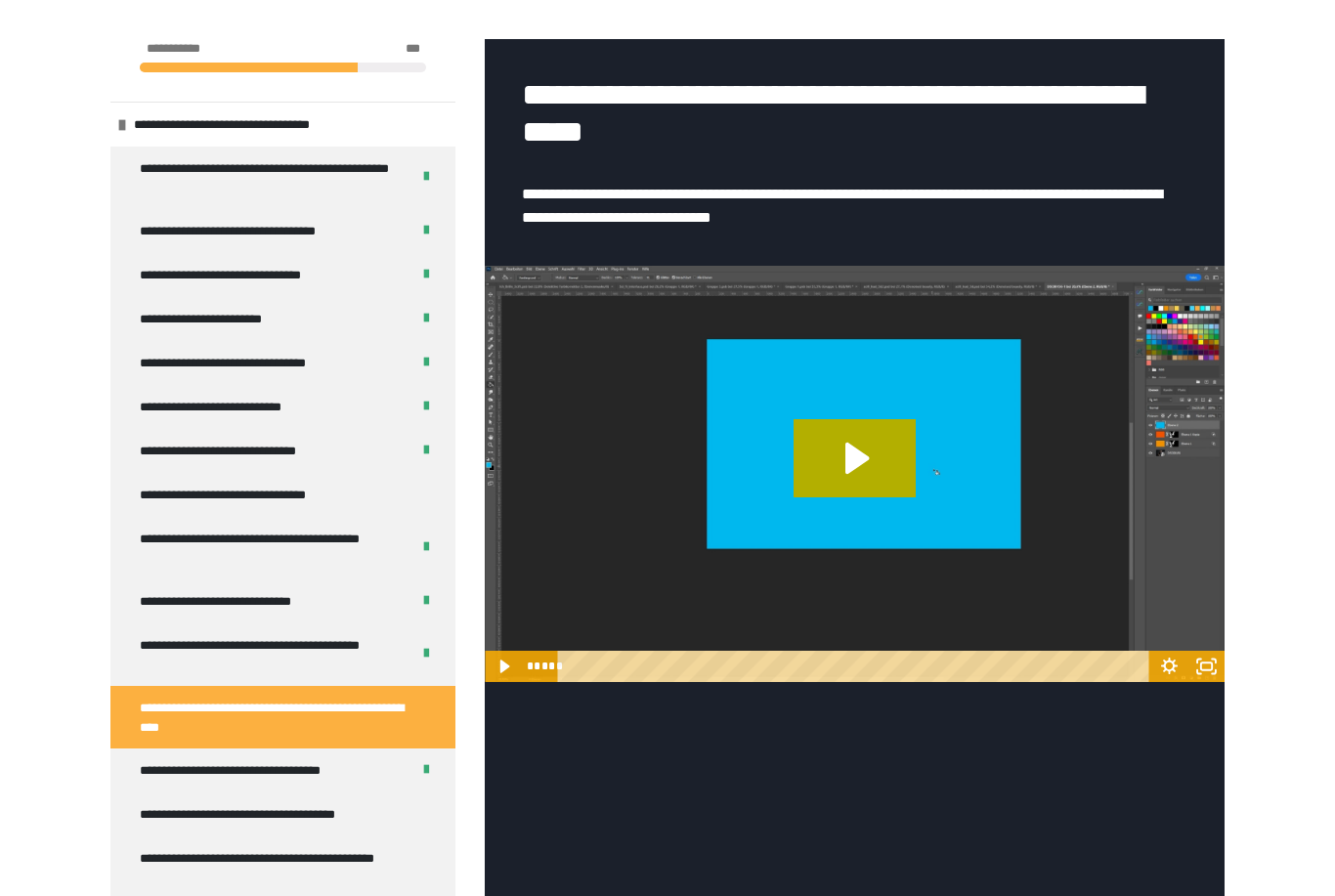 click 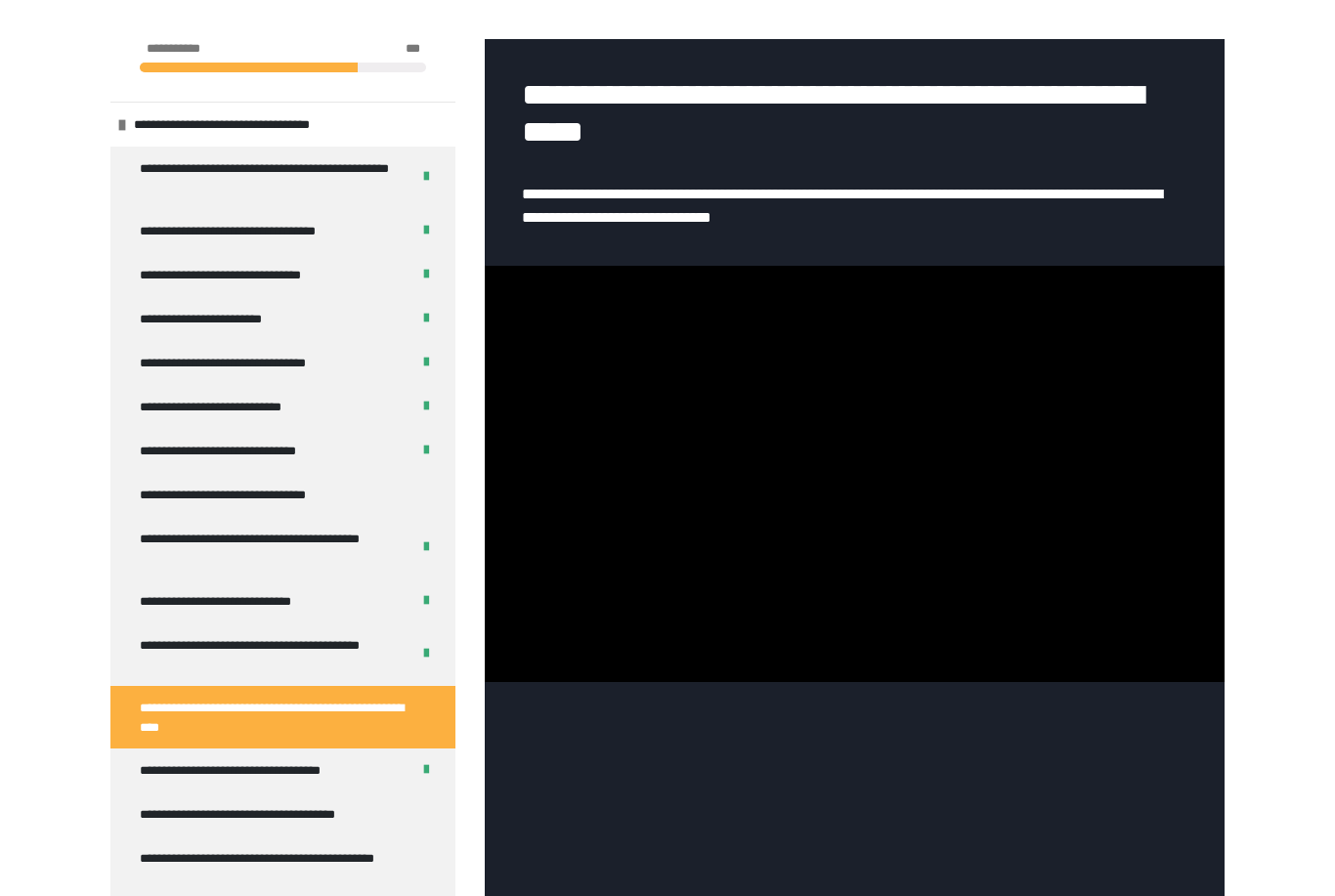 click at bounding box center (854, 474) 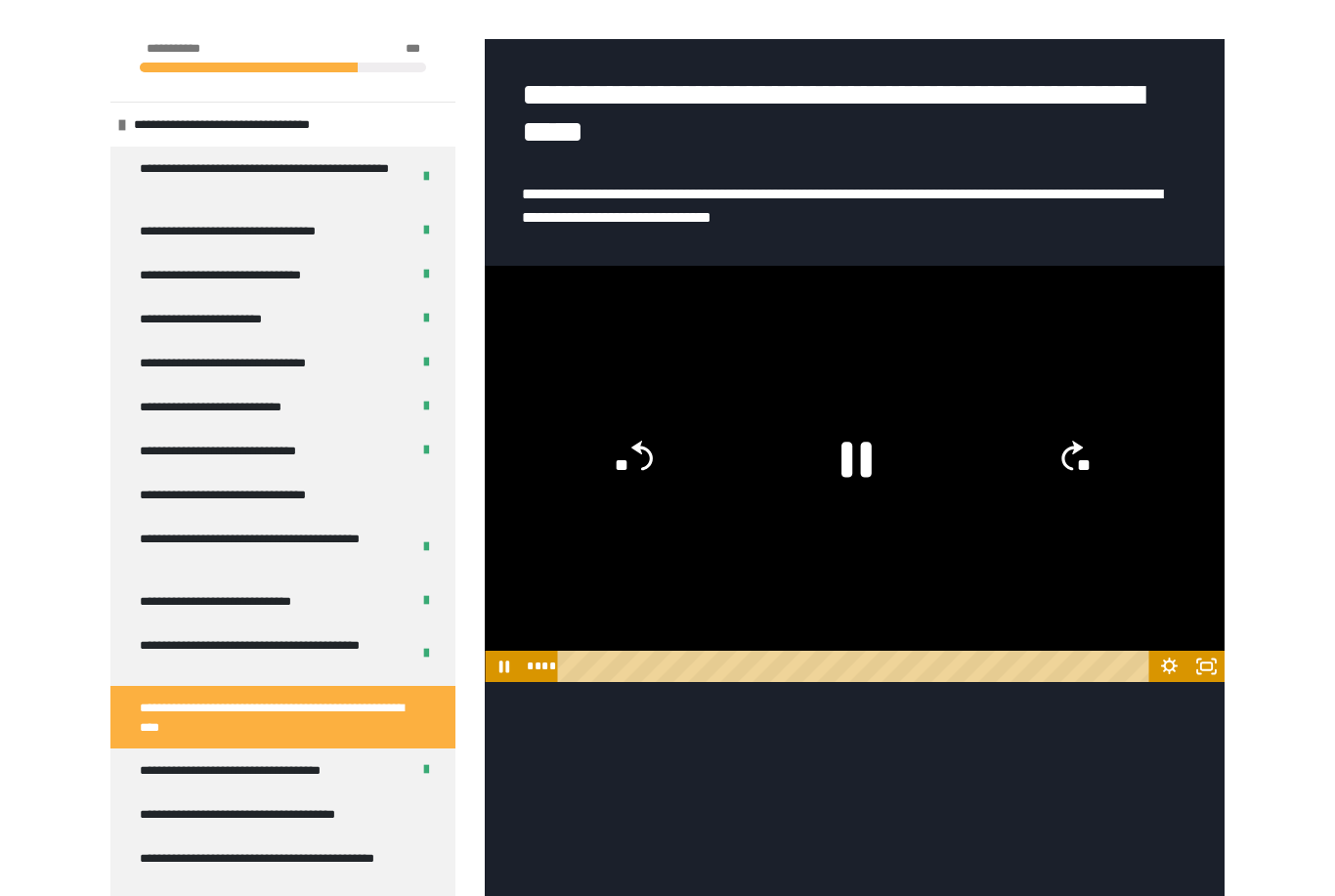 click 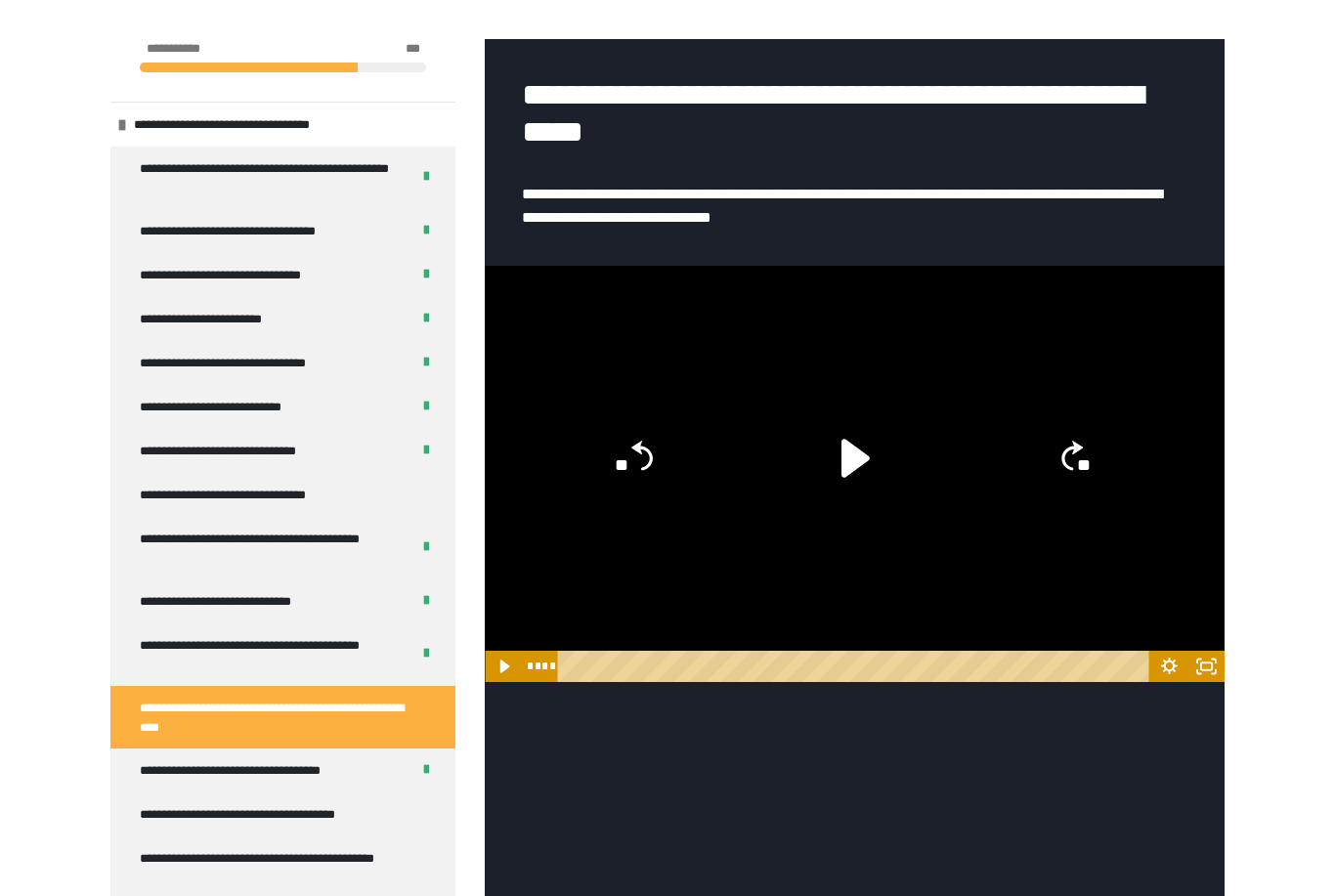 scroll, scrollTop: 470, scrollLeft: 0, axis: vertical 